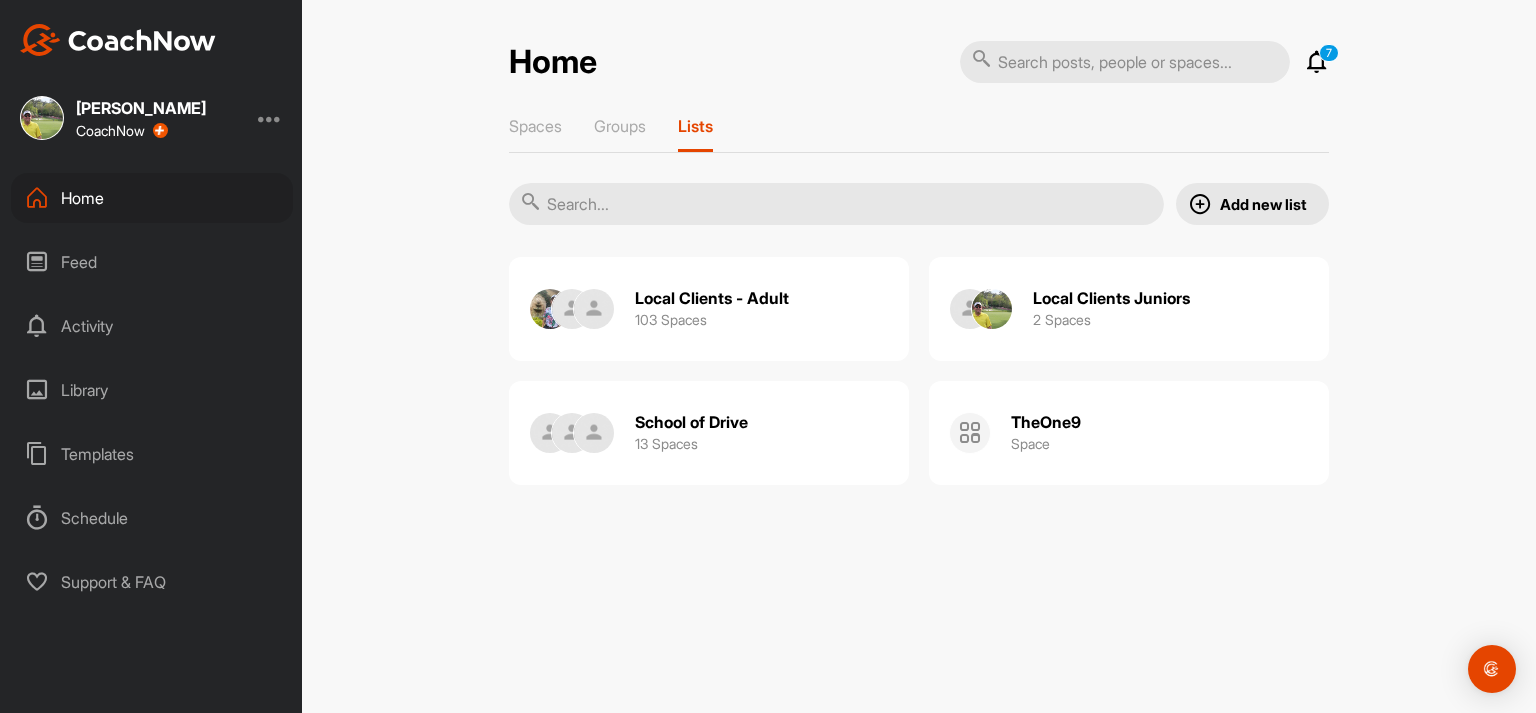 scroll, scrollTop: 0, scrollLeft: 0, axis: both 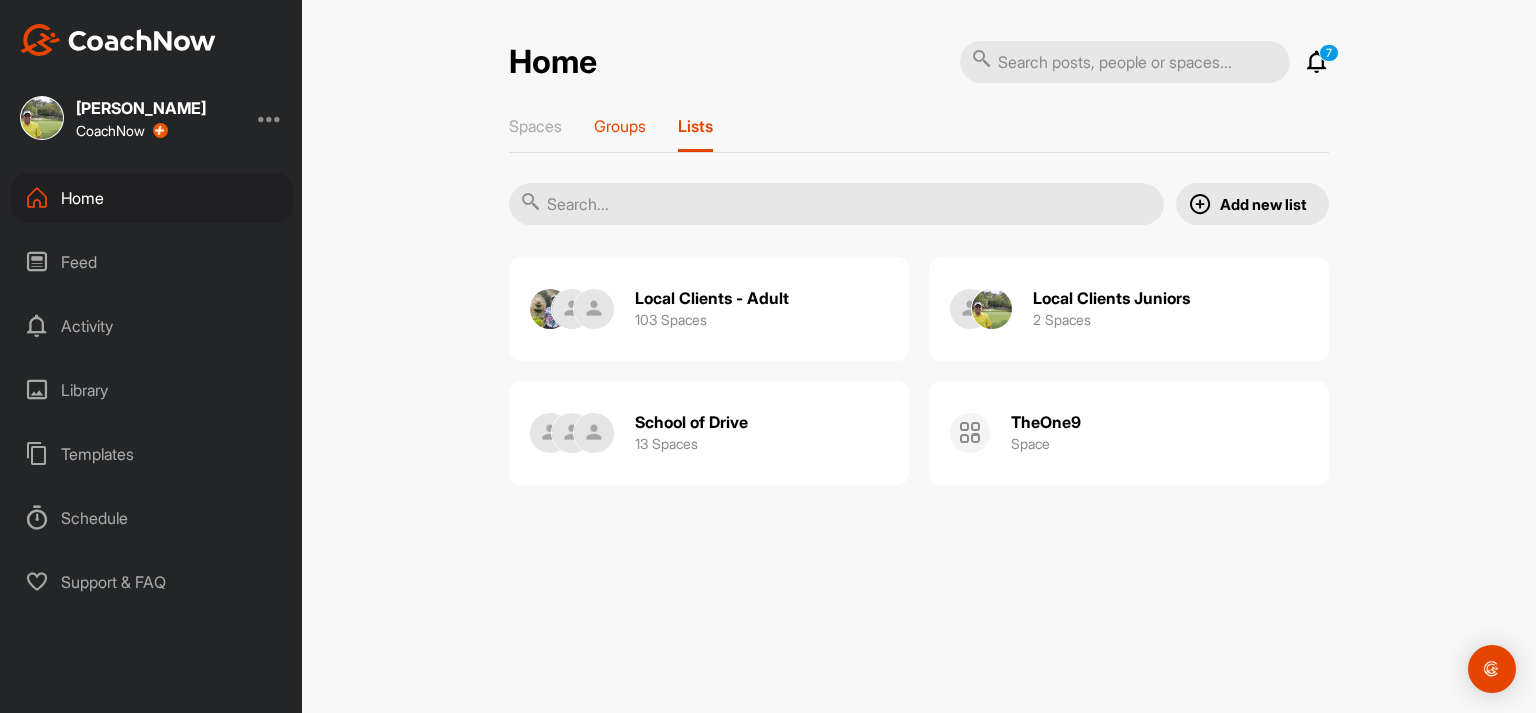 click on "Groups" at bounding box center (620, 126) 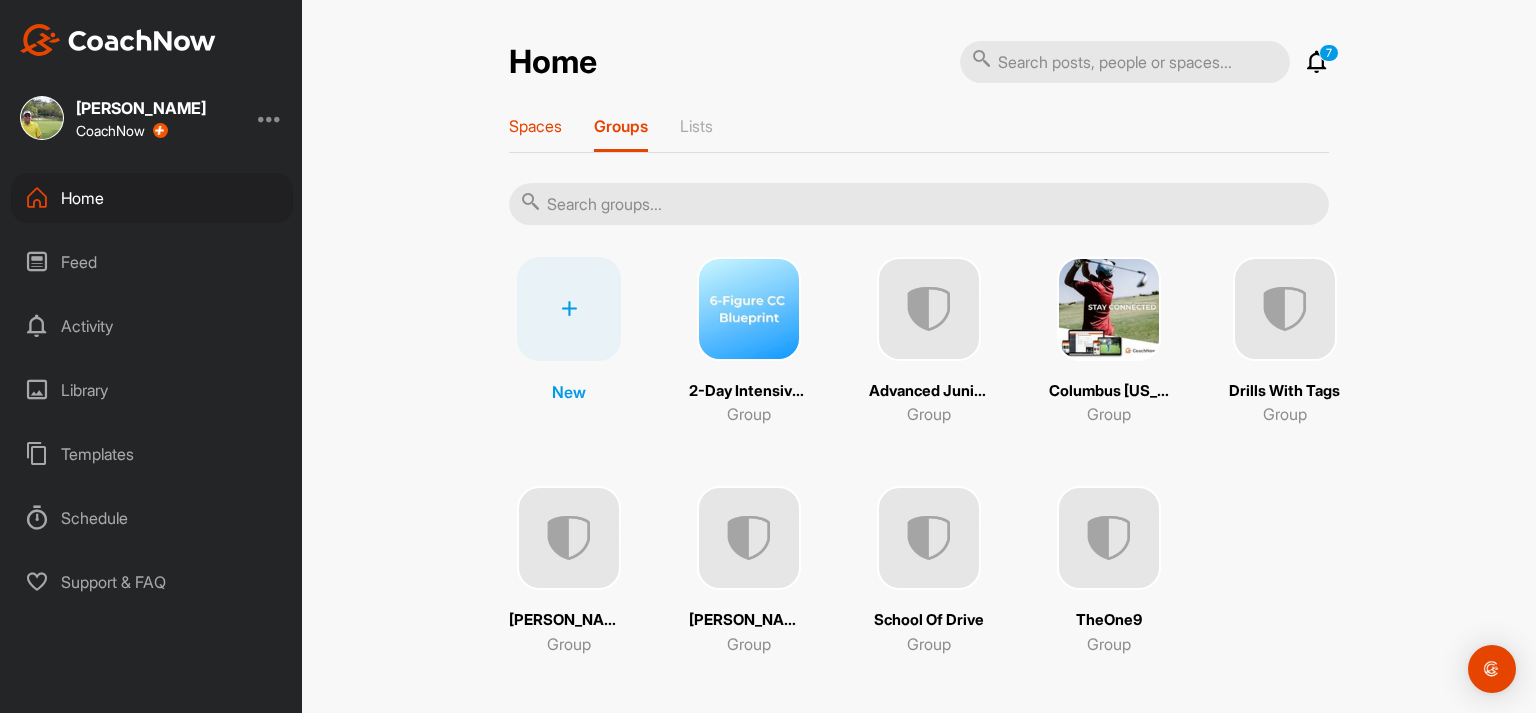 click on "Spaces" at bounding box center [535, 126] 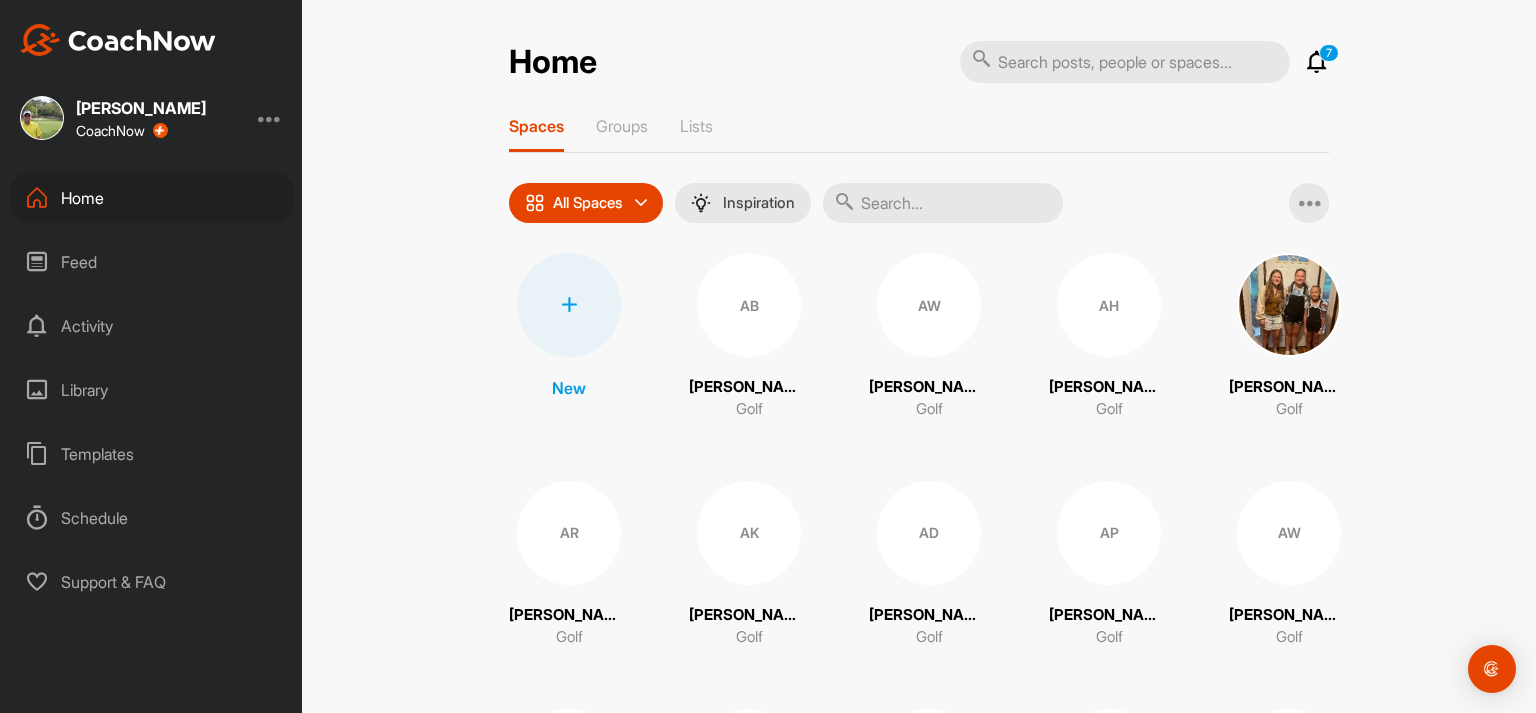 click at bounding box center (569, 305) 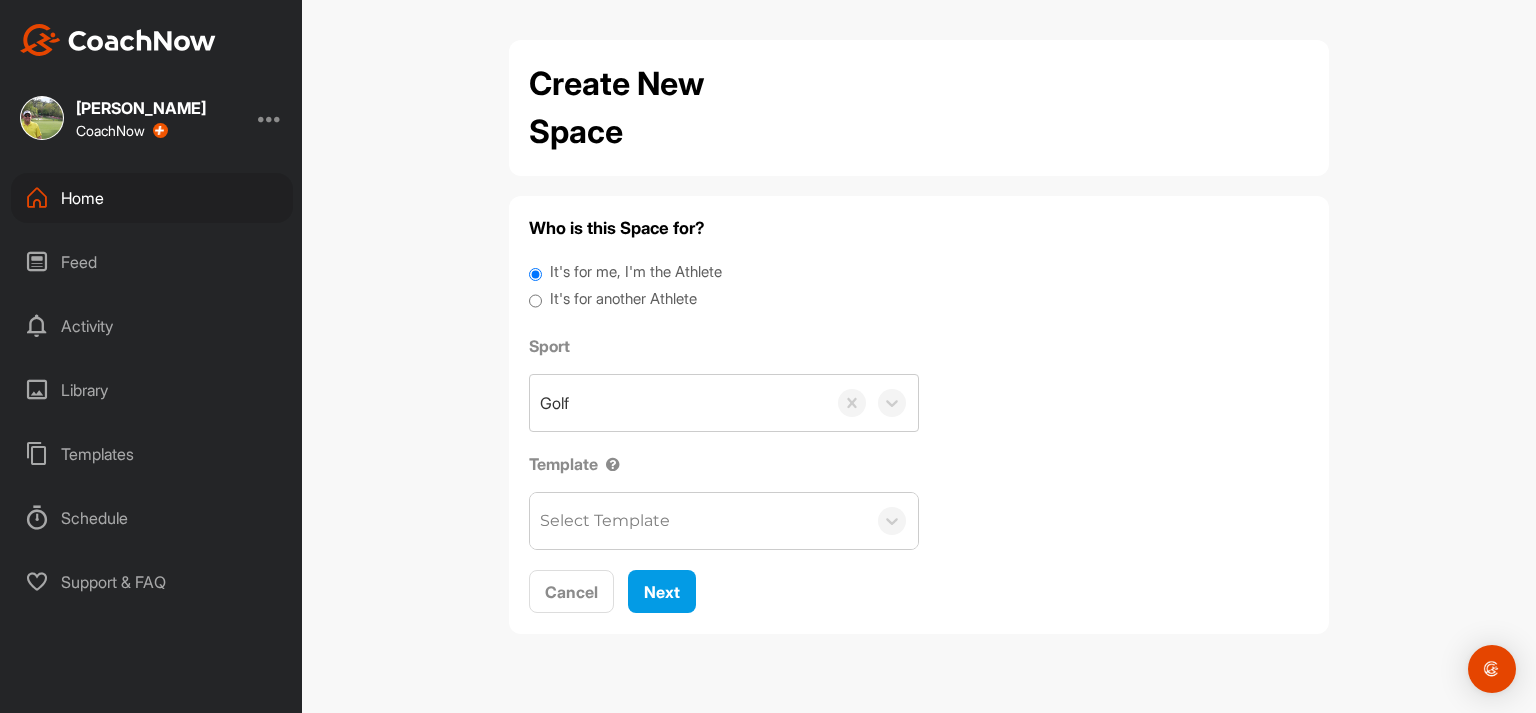 click on "It's for another Athlete" at bounding box center [535, 301] 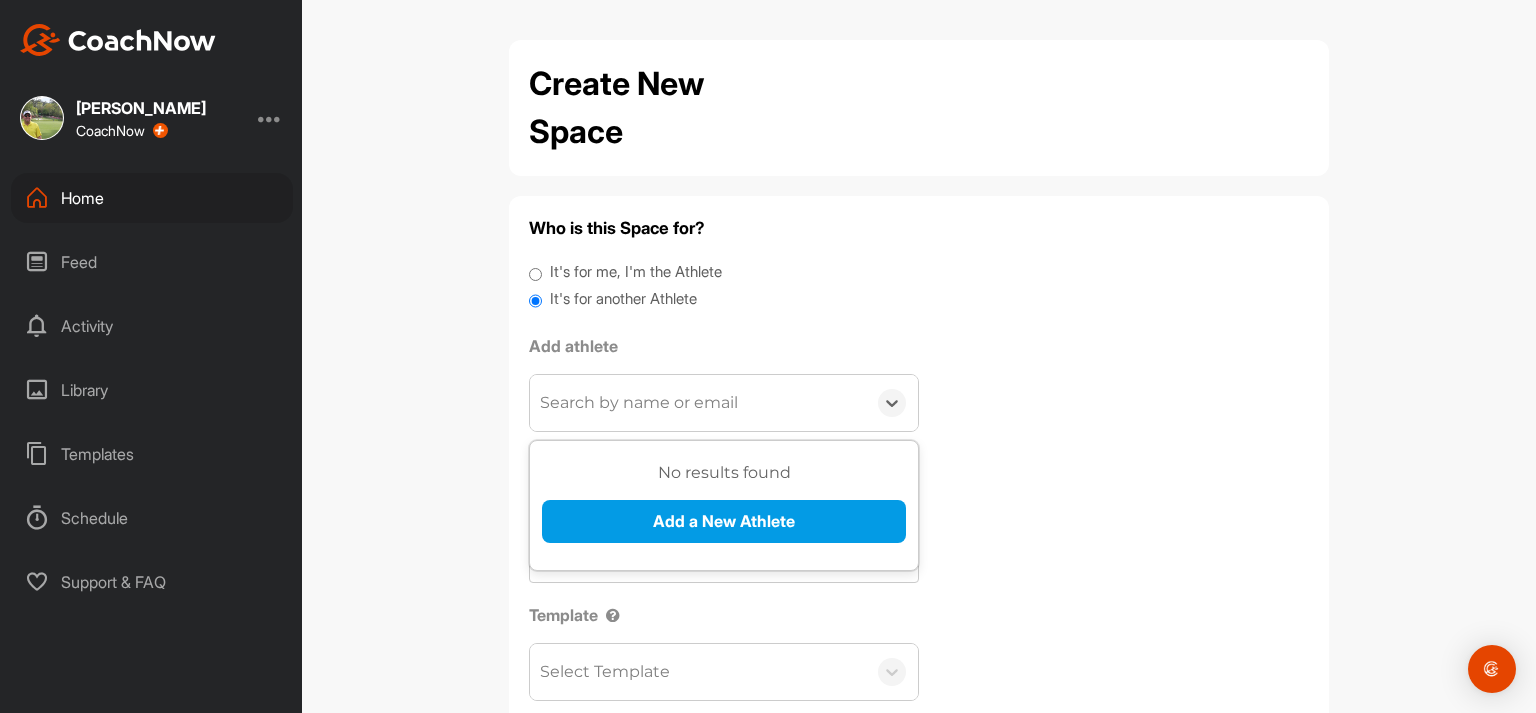 click on "Search by name or email" at bounding box center (639, 403) 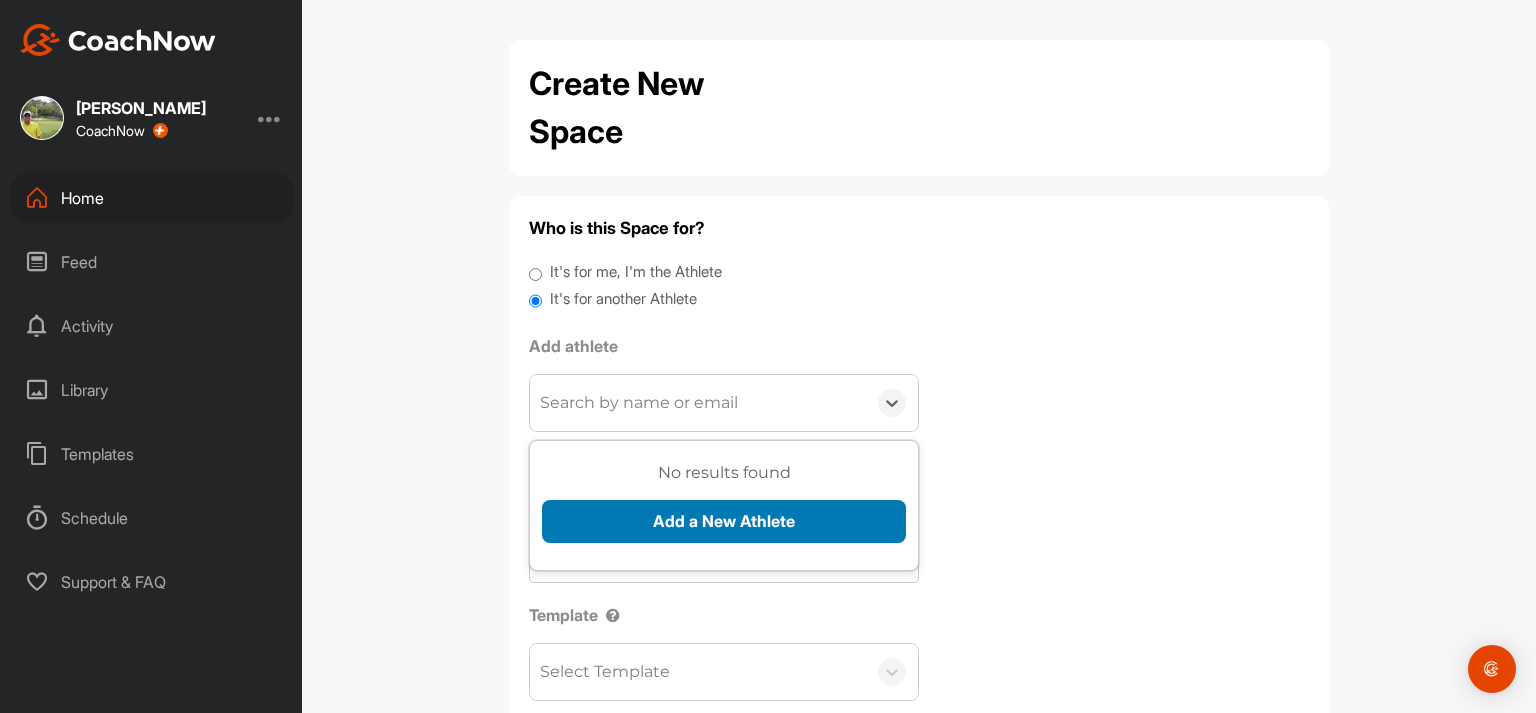 click on "Add a New Athlete" at bounding box center [724, 521] 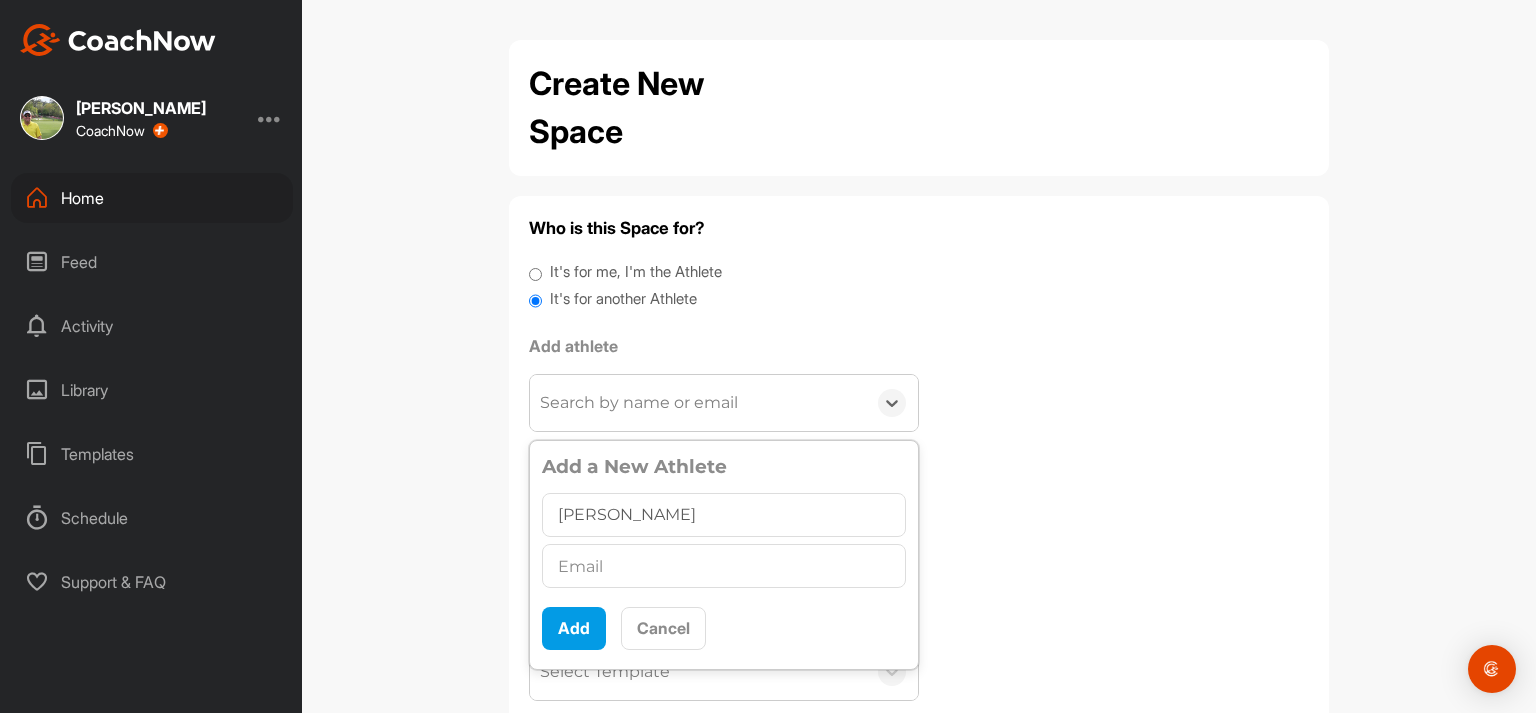 type on "[PERSON_NAME]" 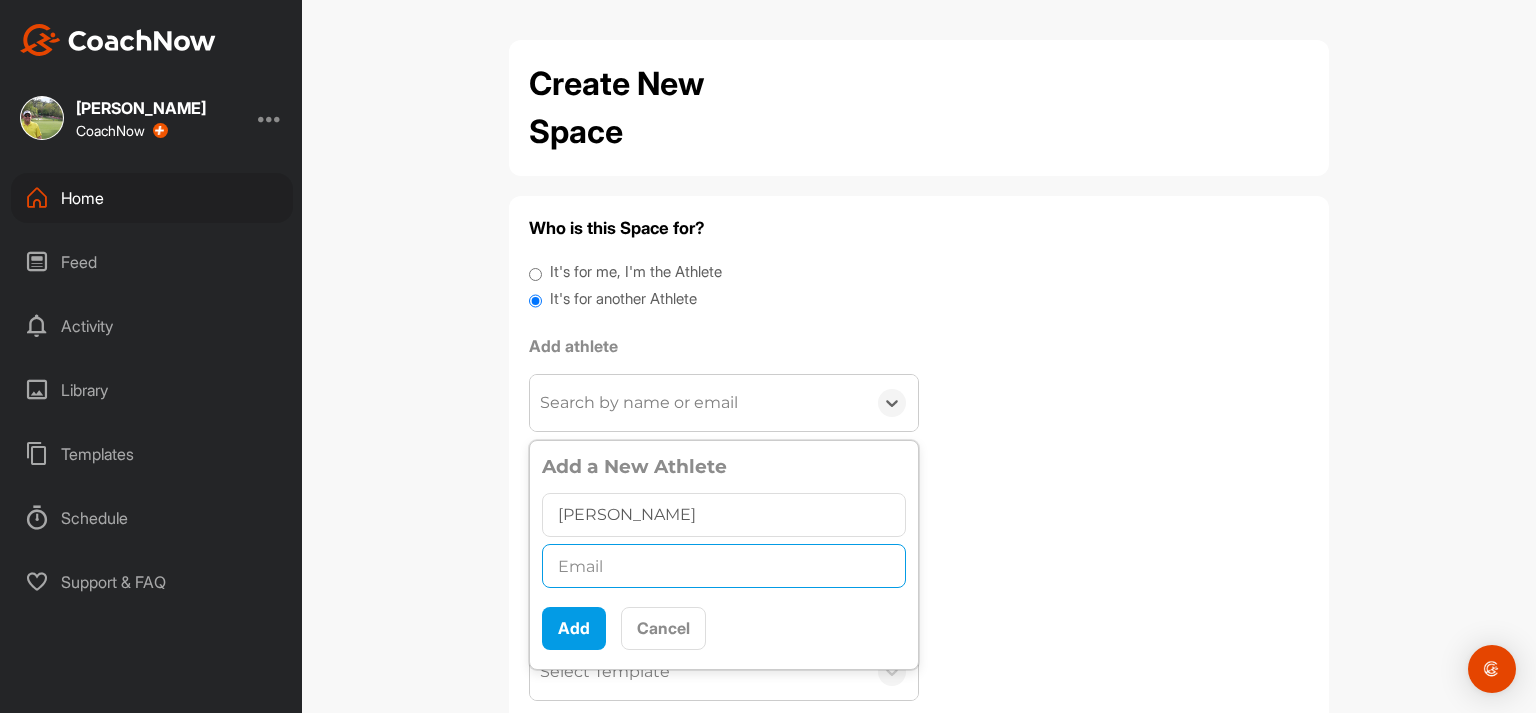 click at bounding box center [724, 566] 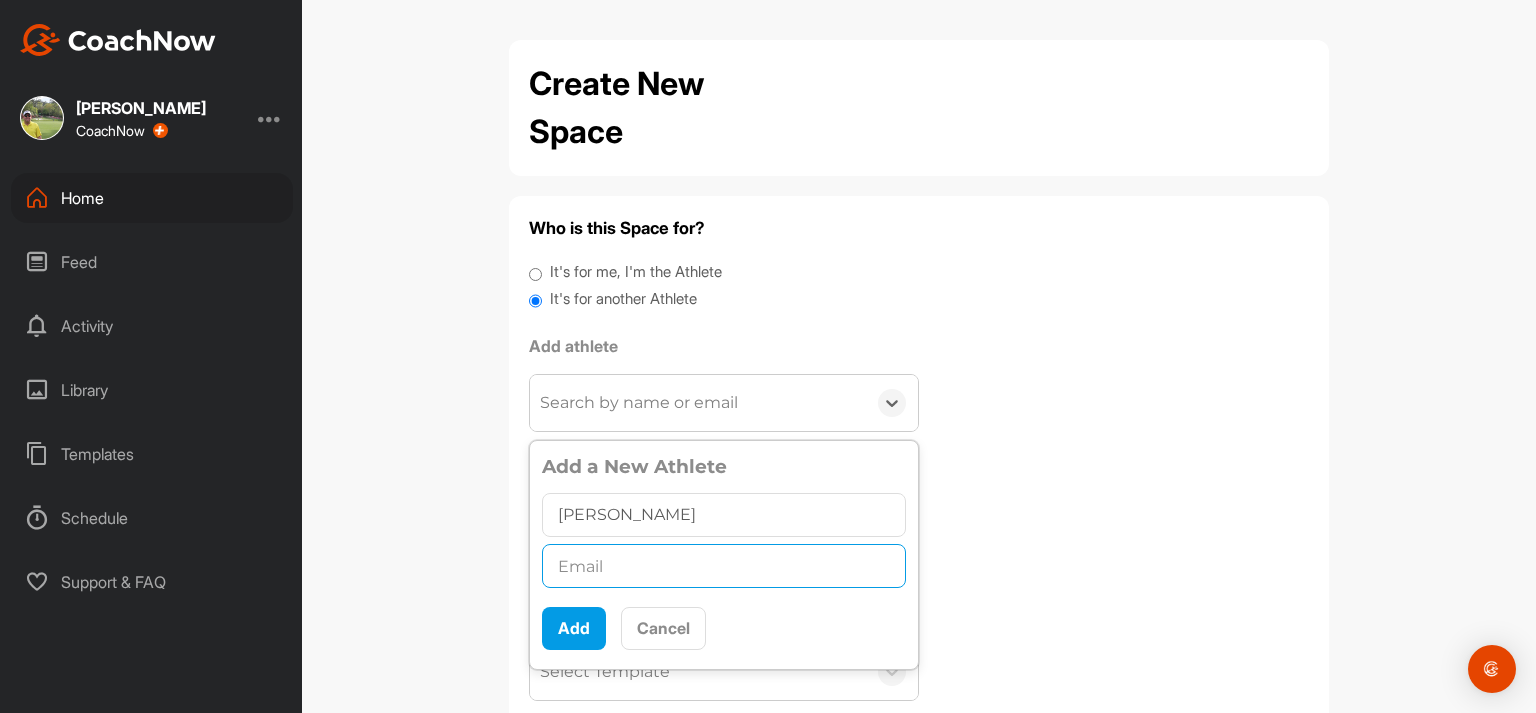 paste on "[EMAIL_ADDRESS][DOMAIN_NAME]" 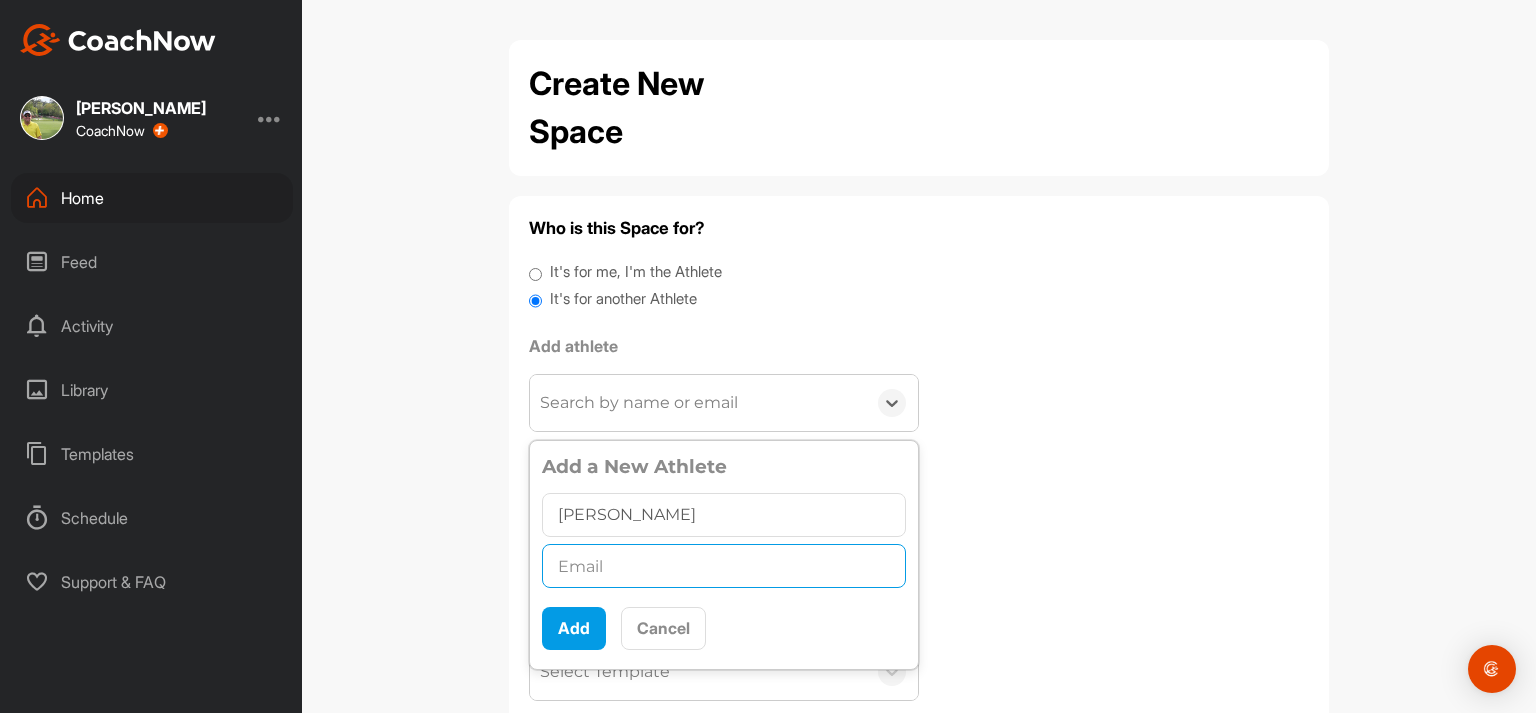 type on "[EMAIL_ADDRESS][DOMAIN_NAME]" 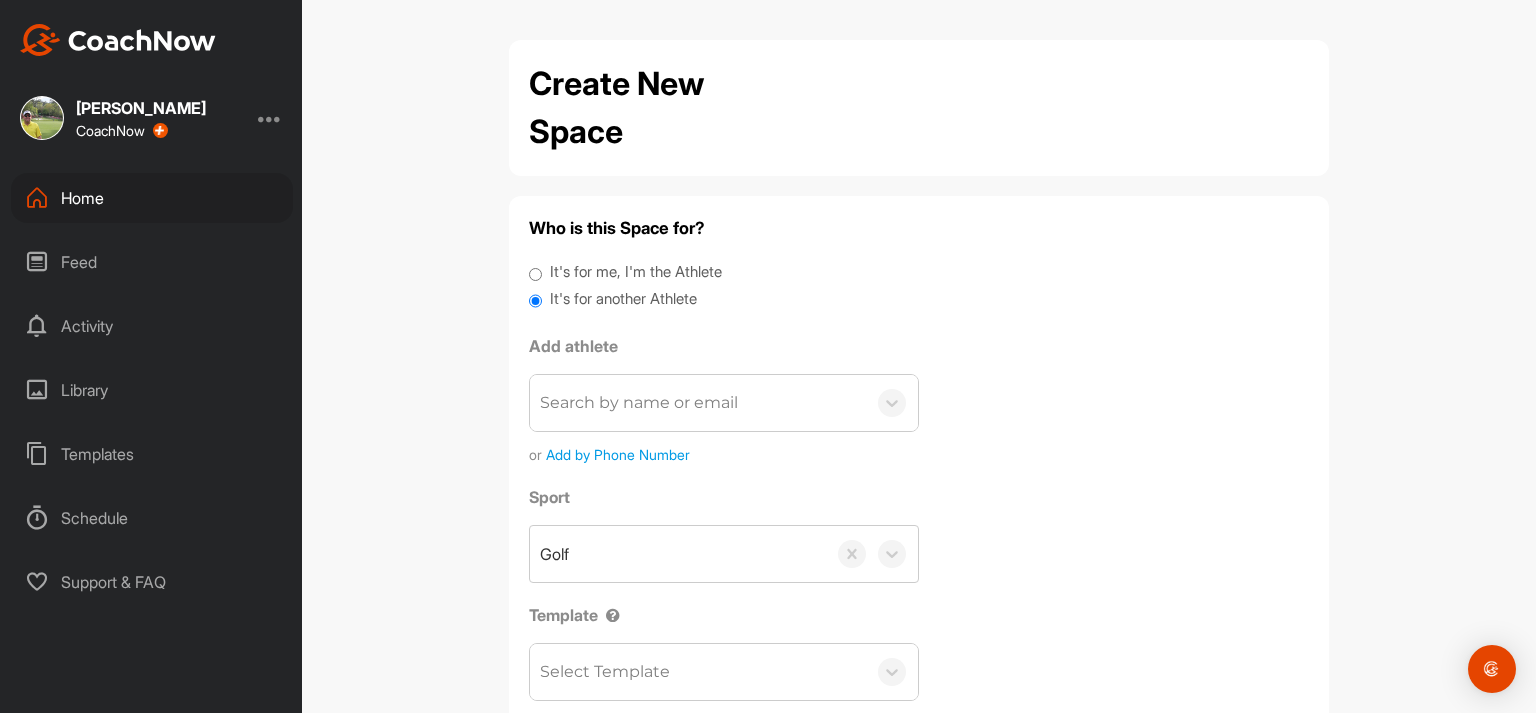 click on "Sport Golf Template    Select Template" at bounding box center (919, 593) 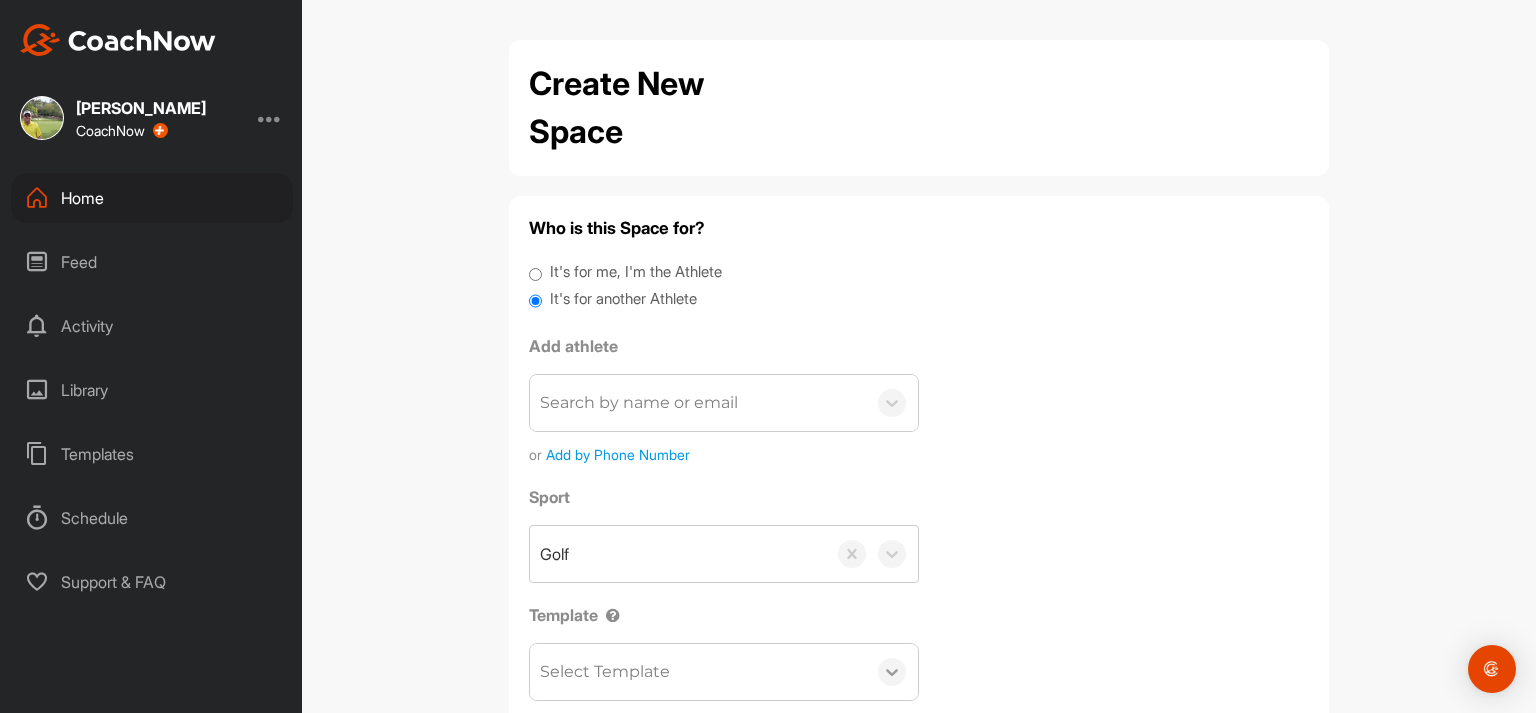 click 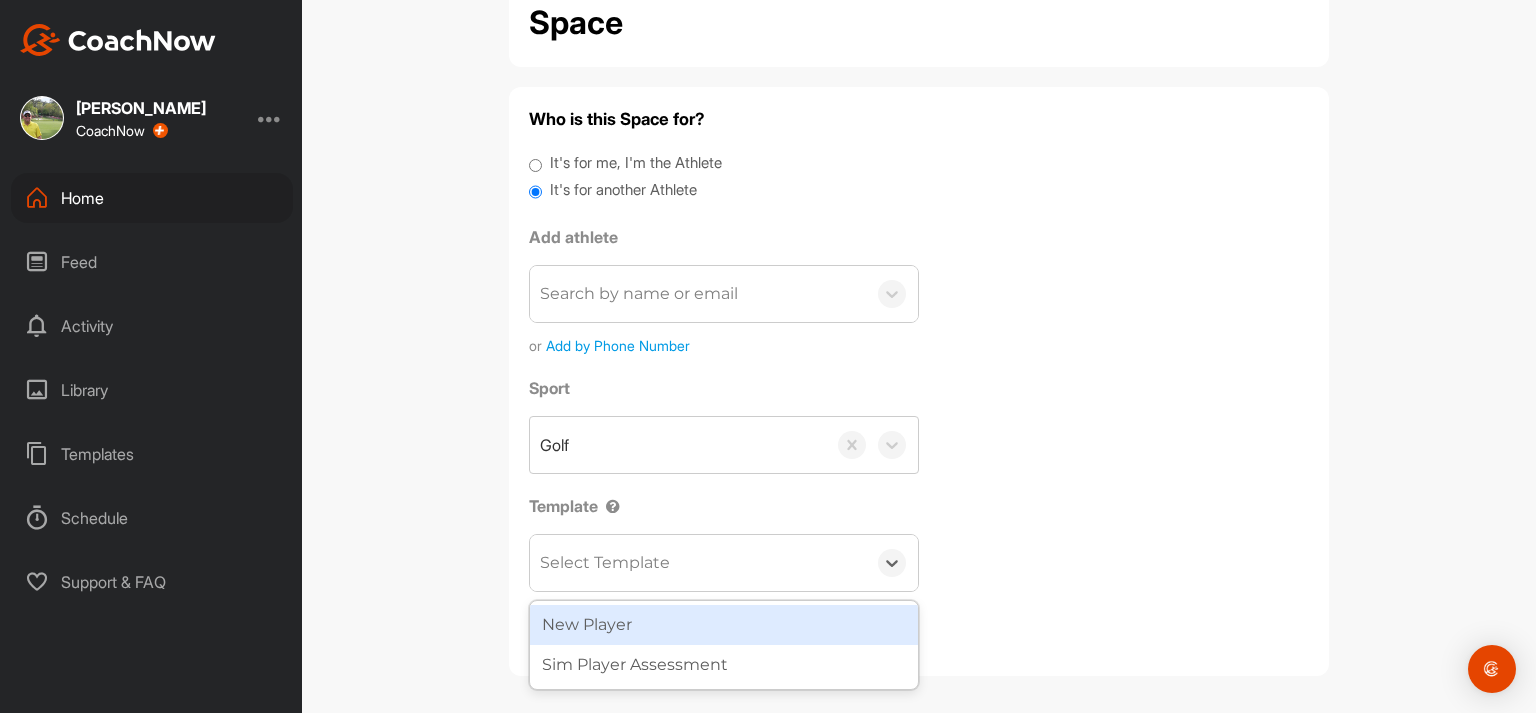 scroll, scrollTop: 117, scrollLeft: 0, axis: vertical 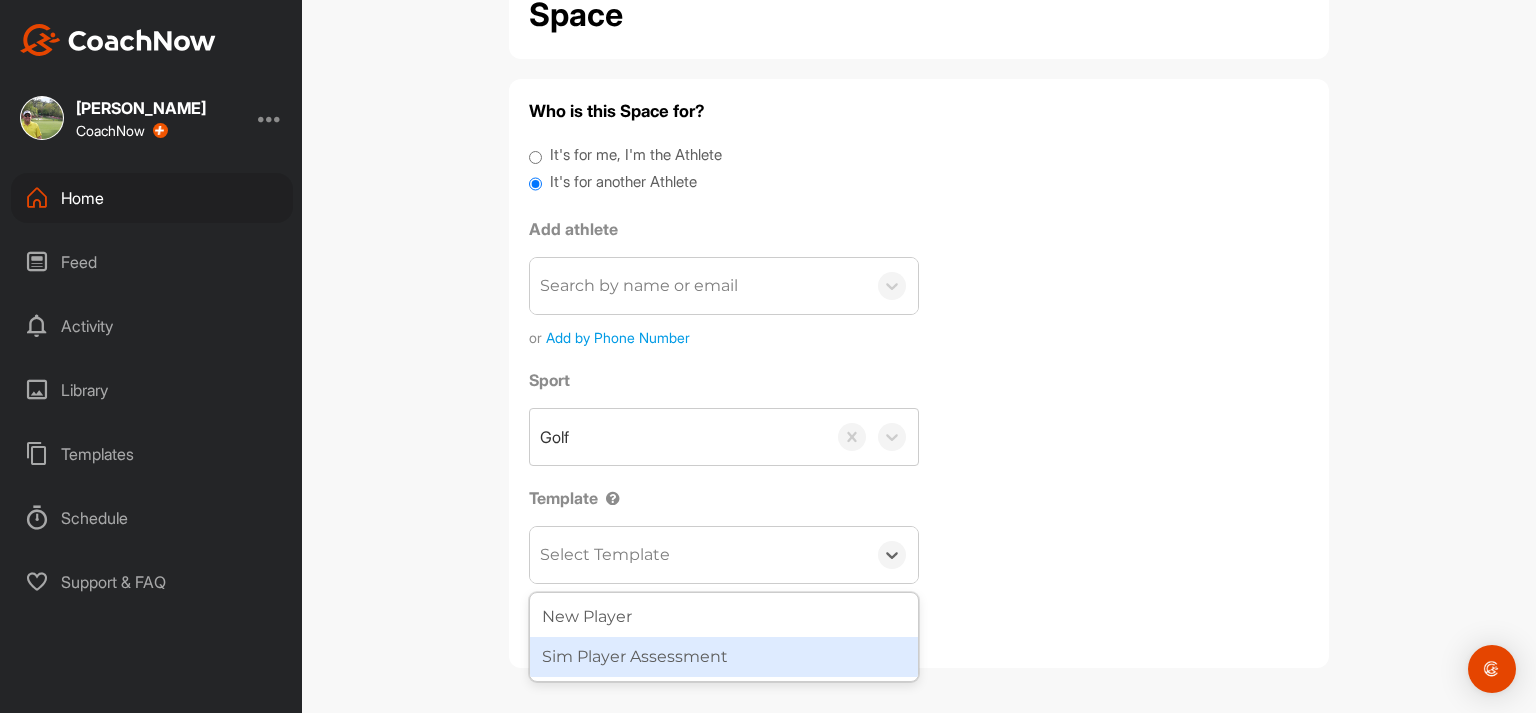 click on "Sim Player Assessment" at bounding box center [724, 657] 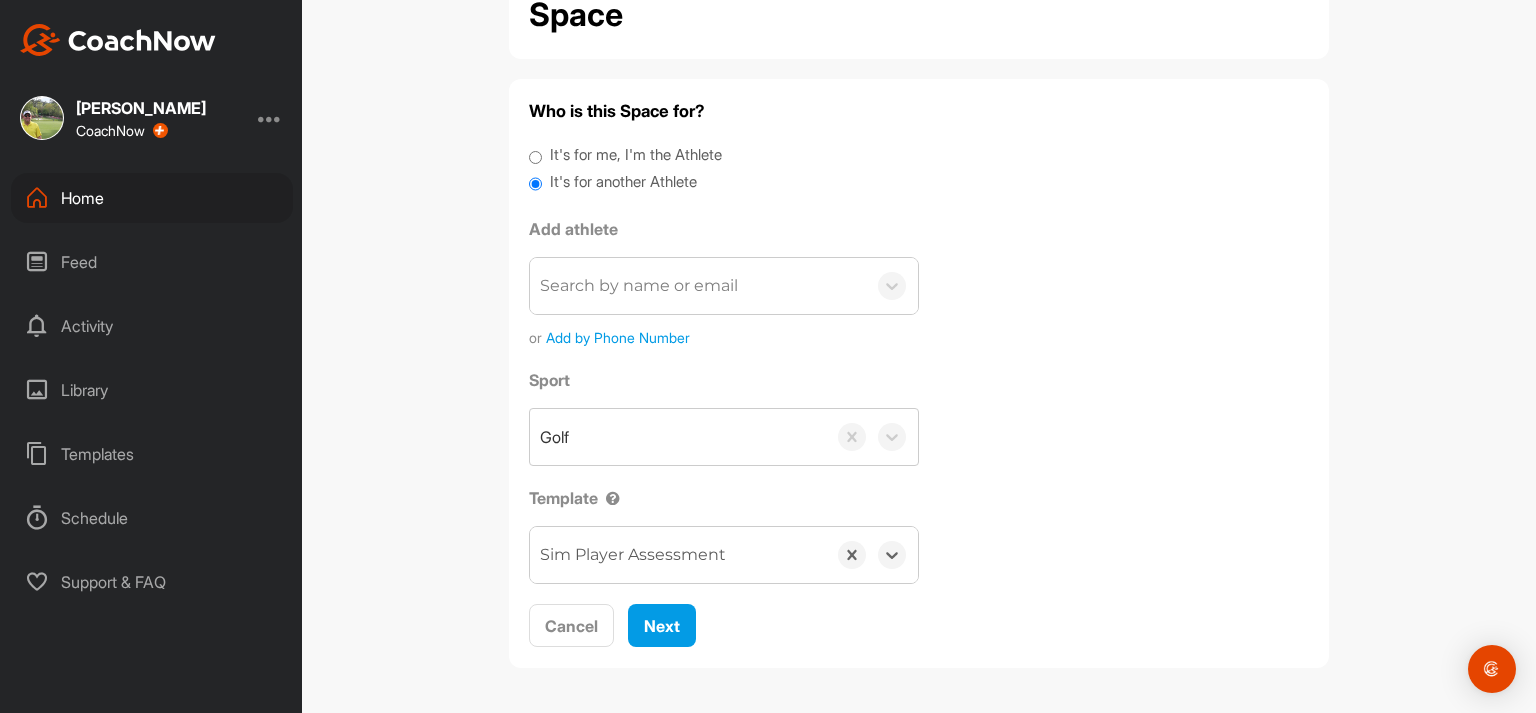 click on "Search by name or email" at bounding box center (639, 286) 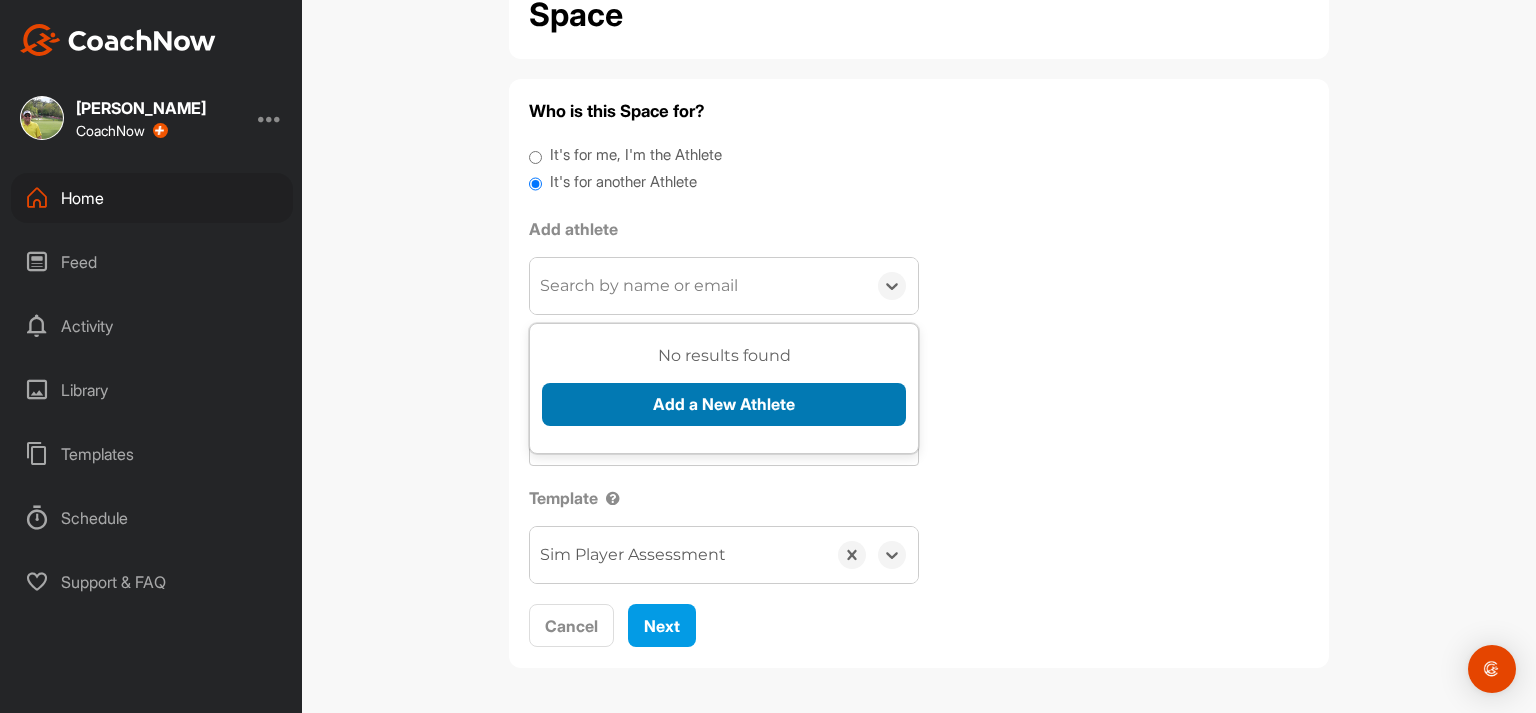 click on "Add a New Athlete" at bounding box center [724, 404] 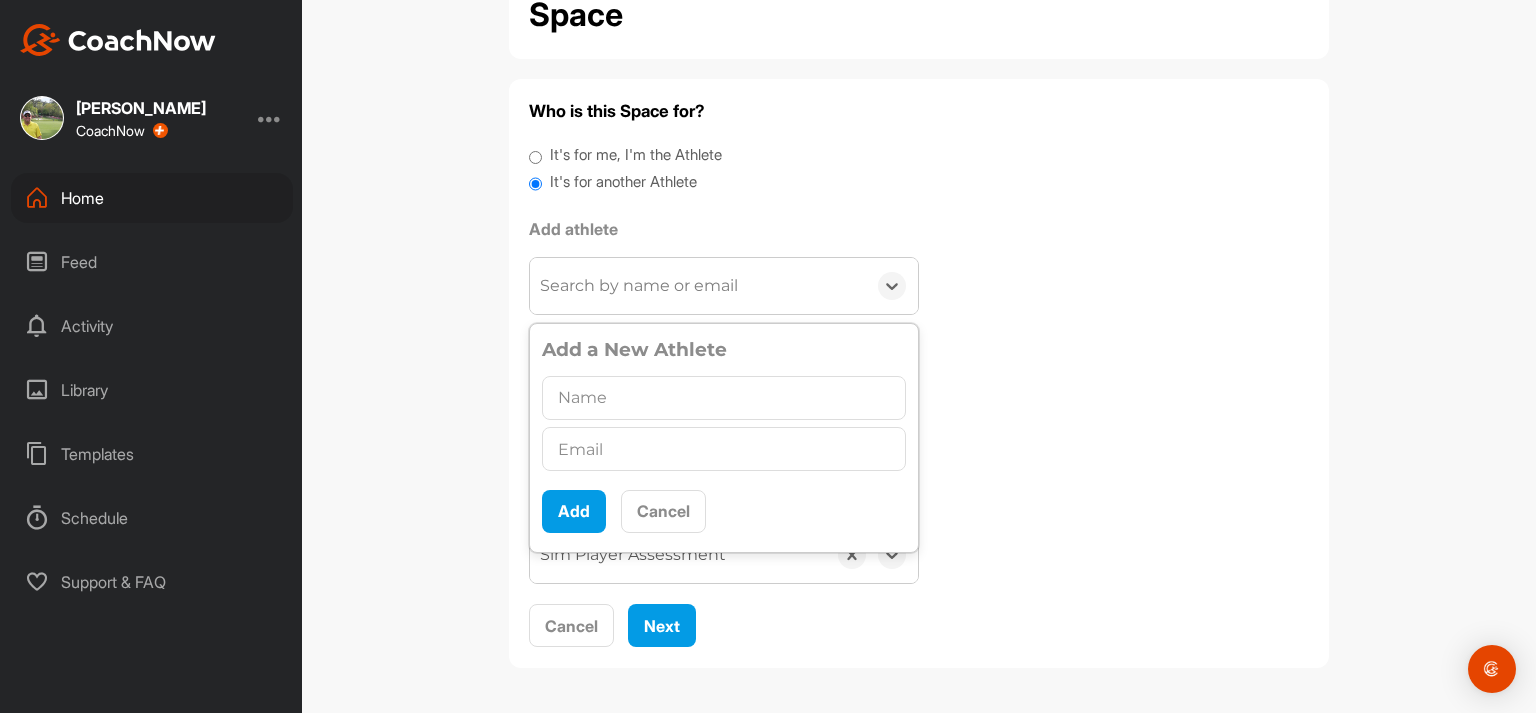type on "m" 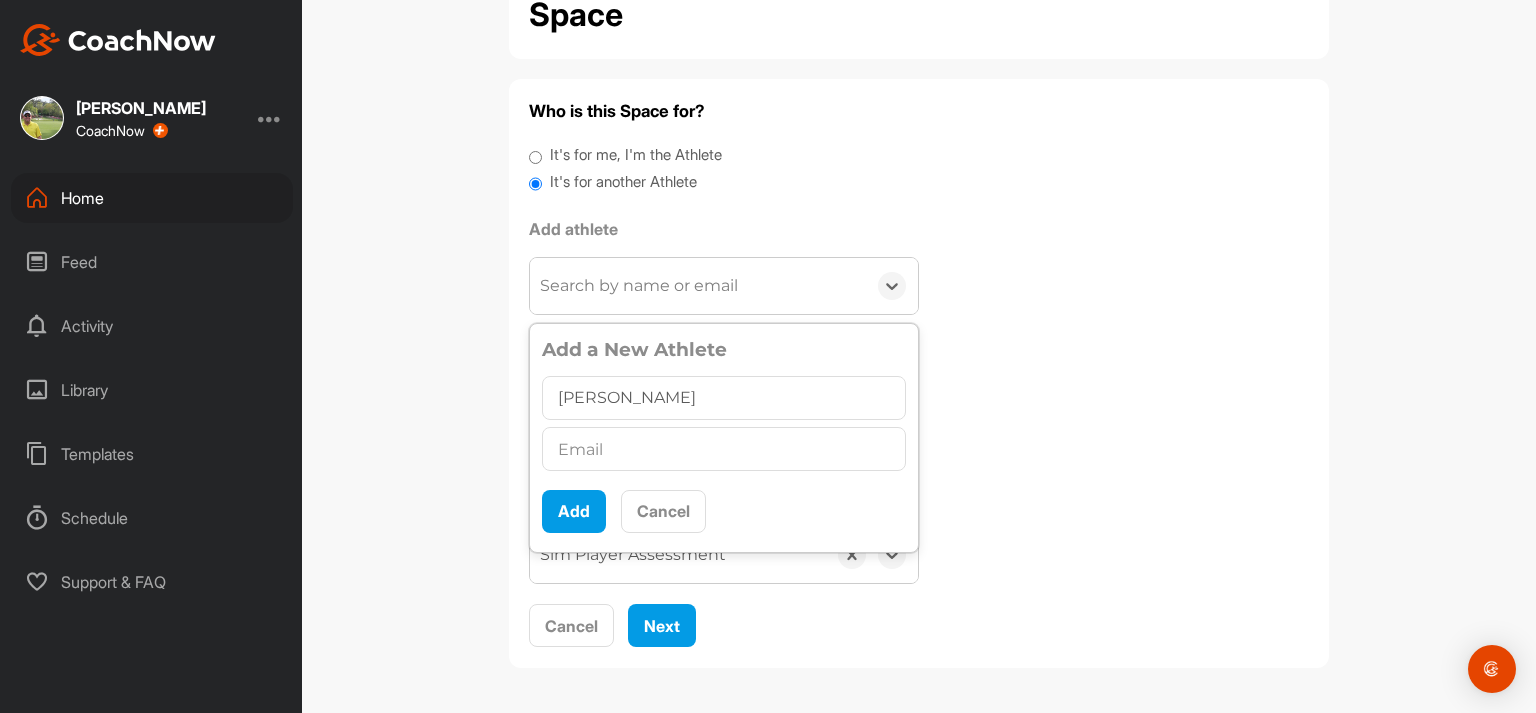type on "[PERSON_NAME]" 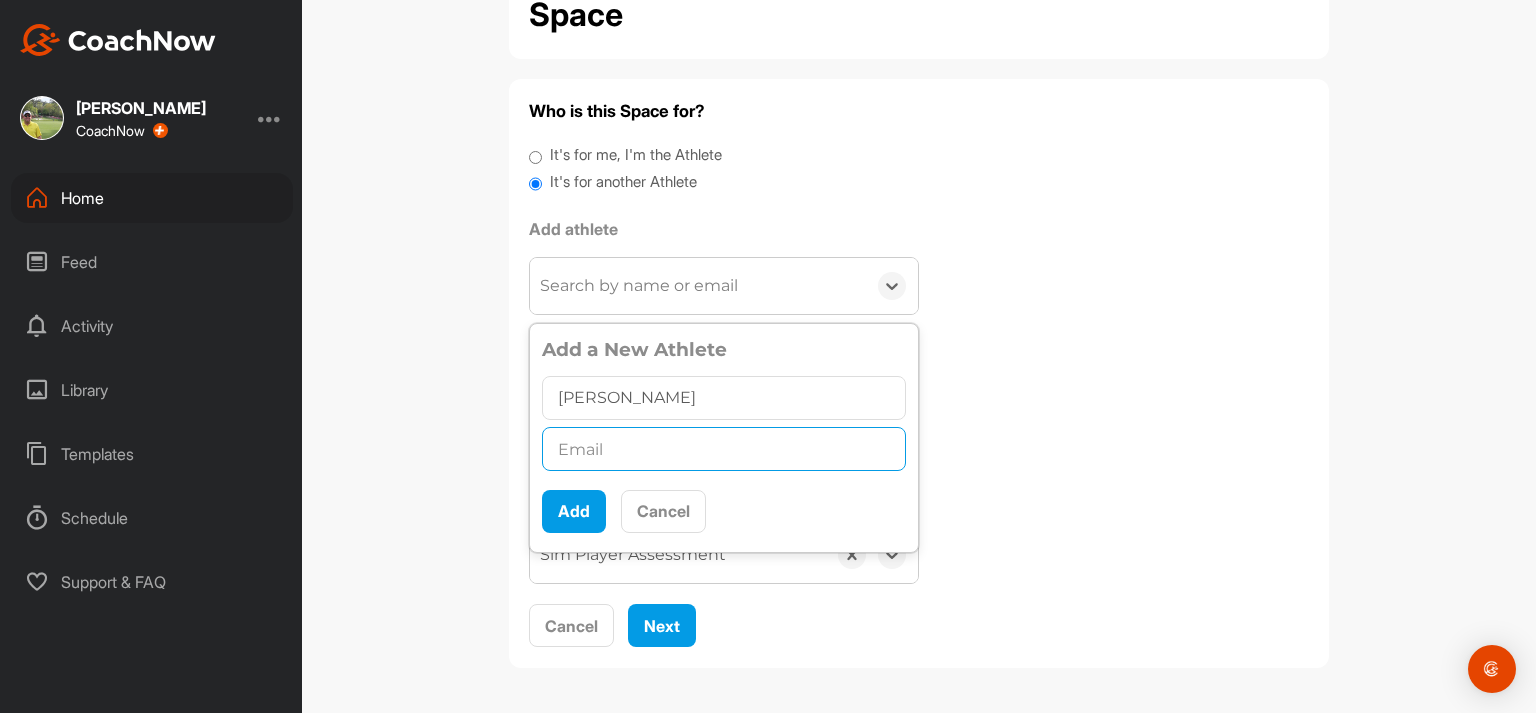 paste on "[EMAIL_ADDRESS][DOMAIN_NAME]" 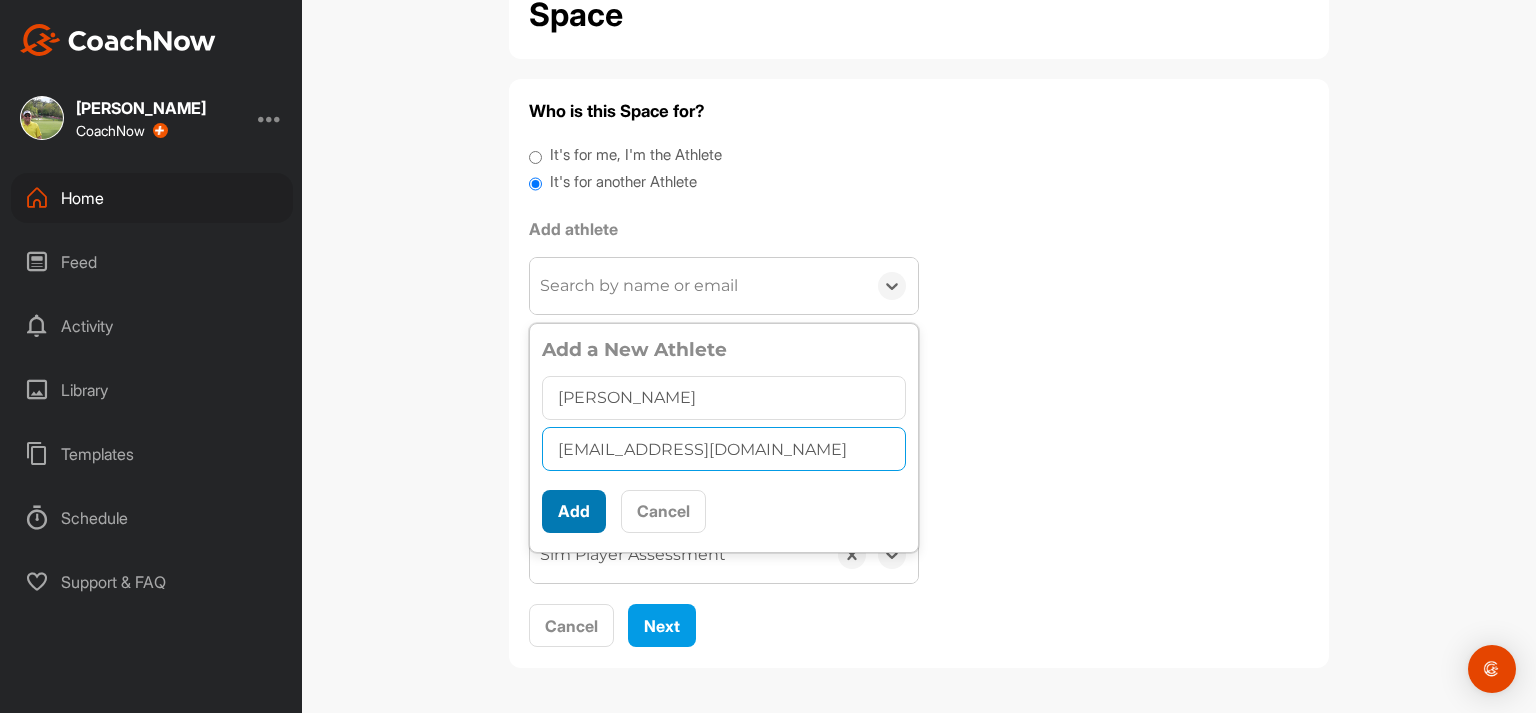 type on "[EMAIL_ADDRESS][DOMAIN_NAME]" 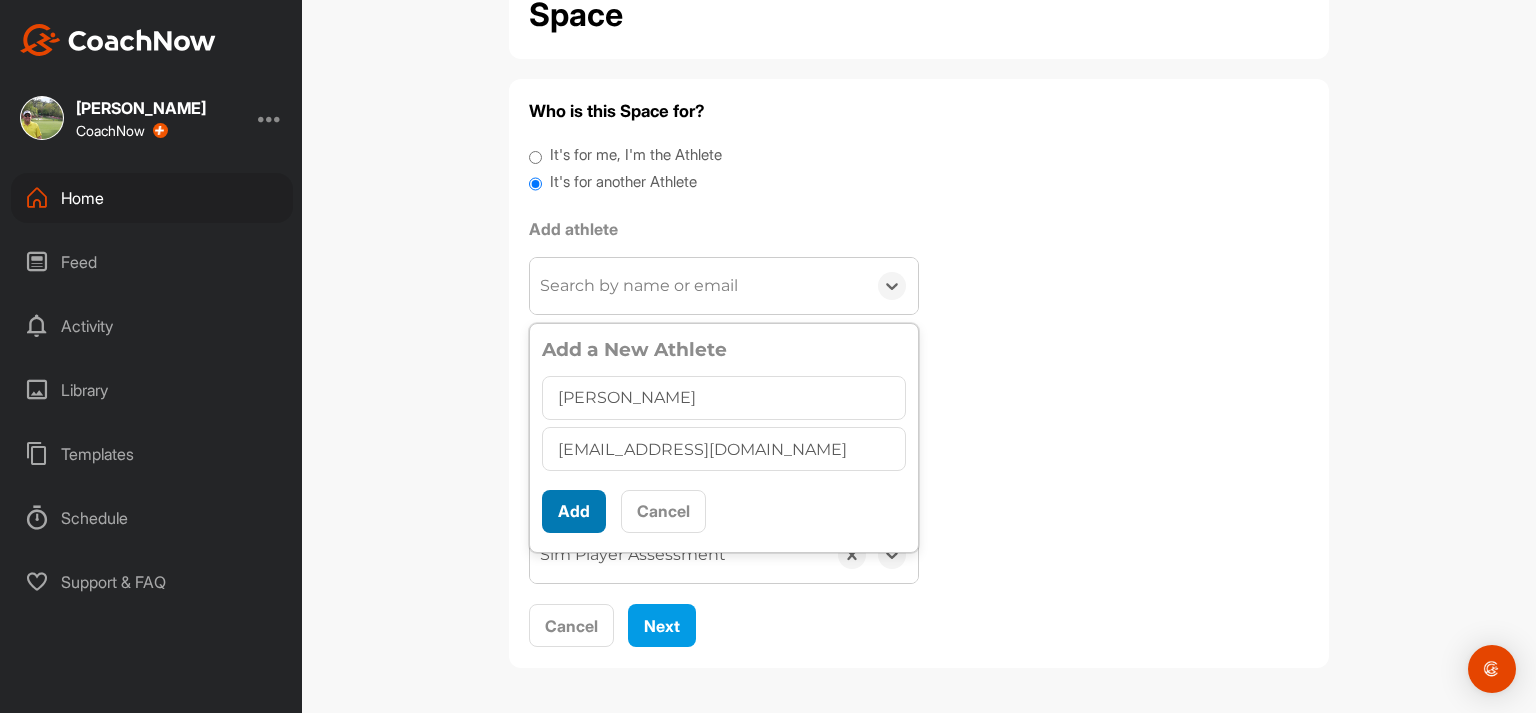 click on "Add" at bounding box center (574, 511) 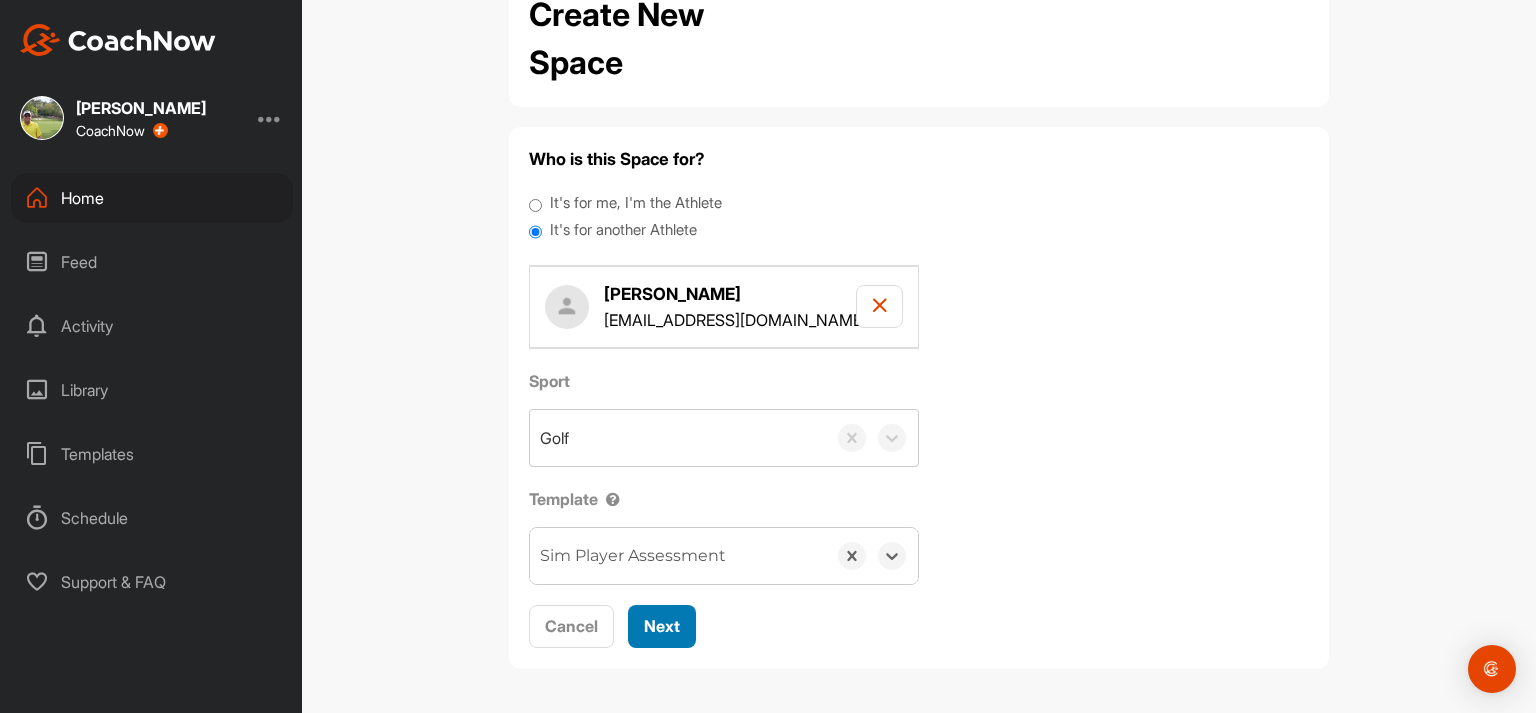 click on "Next" at bounding box center (662, 626) 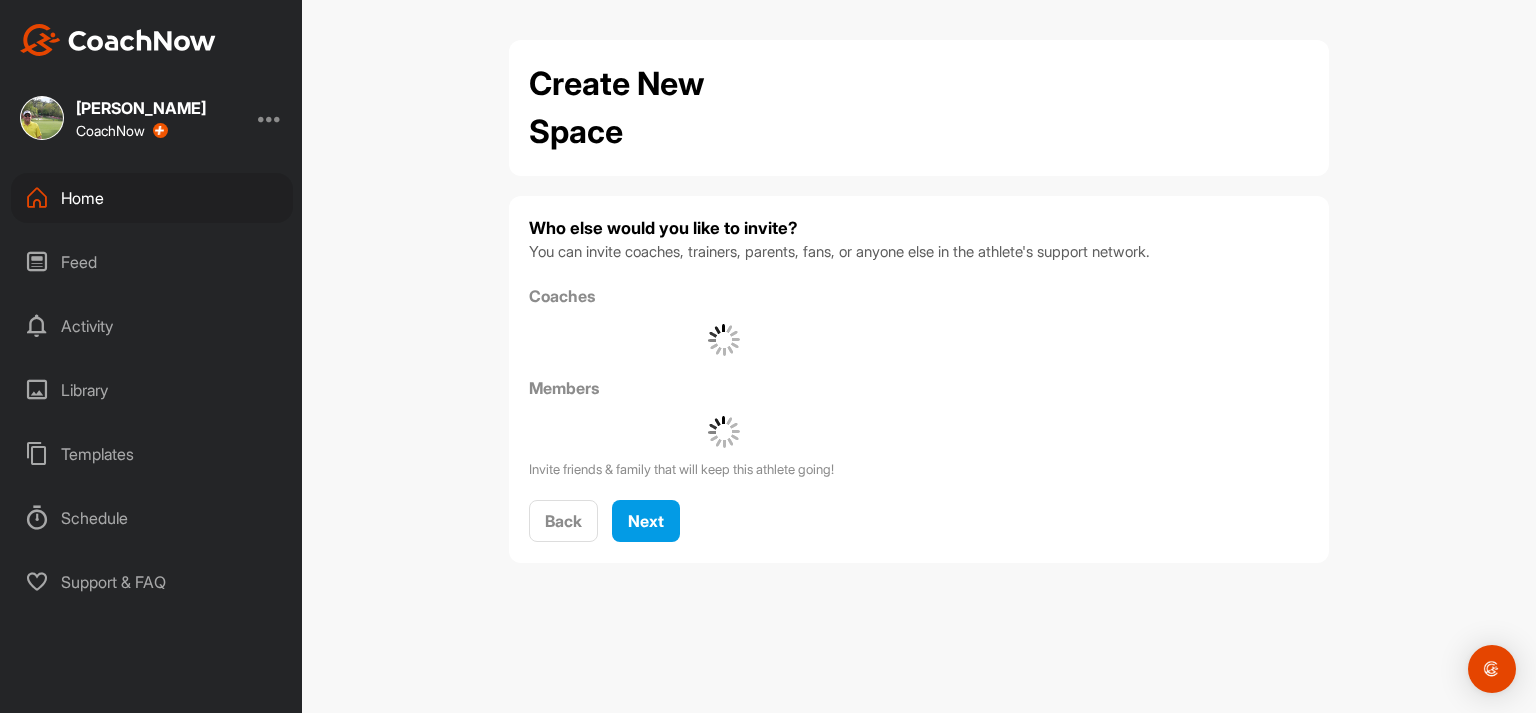 scroll, scrollTop: 0, scrollLeft: 0, axis: both 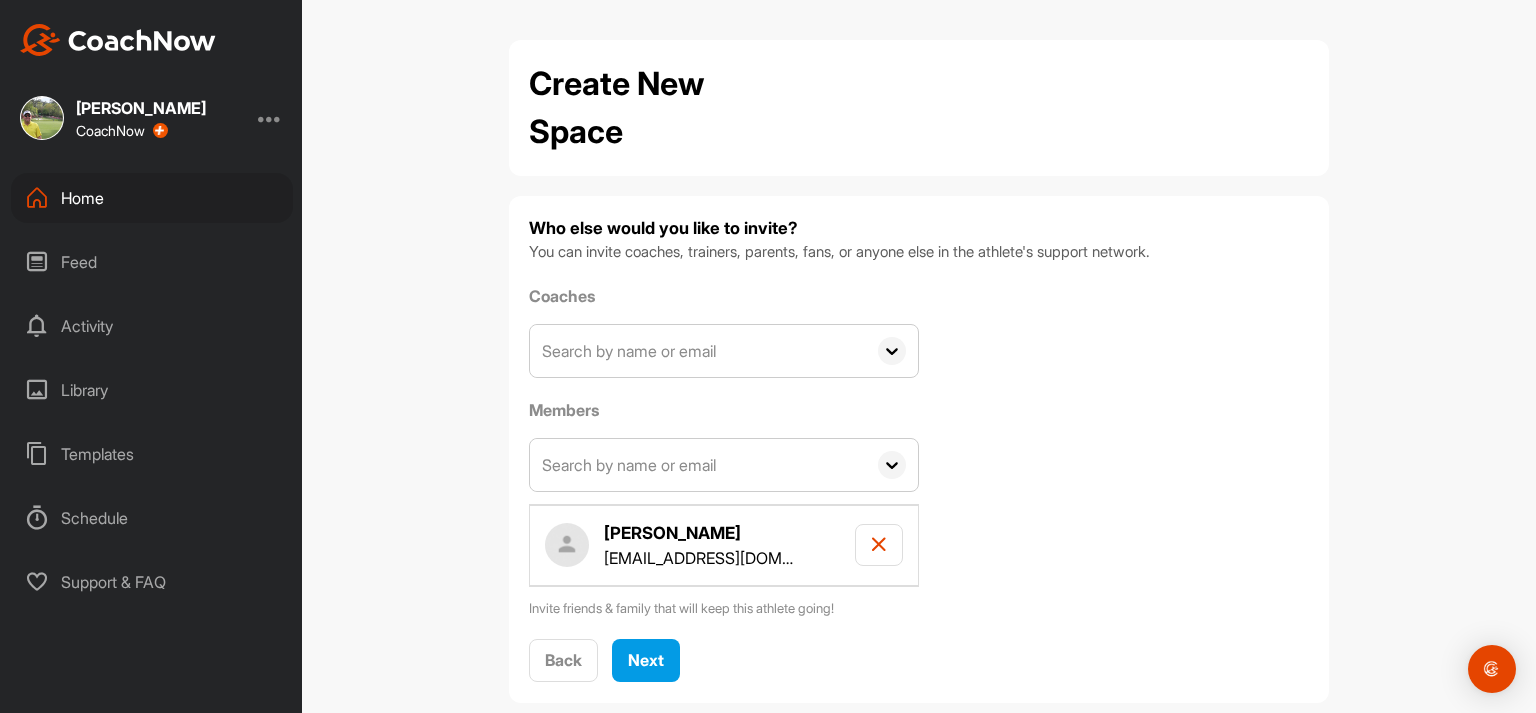 click 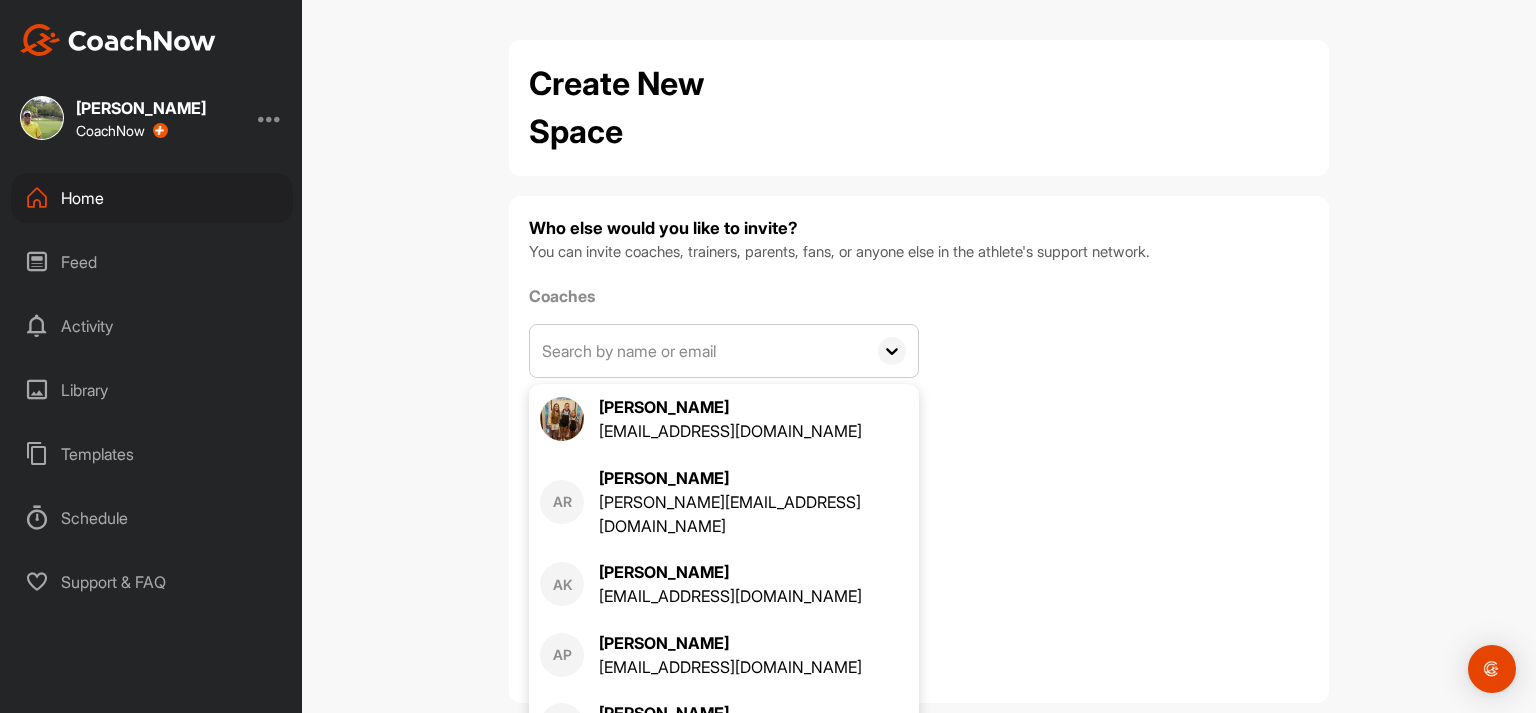 click on "Coaches [PERSON_NAME] [EMAIL_ADDRESS][DOMAIN_NAME] AR Adrienne Robbins [EMAIL_ADDRESS][DOMAIN_NAME] AK [PERSON_NAME] [EMAIL_ADDRESS][DOMAIN_NAME] [PERSON_NAME] Prasad [EMAIL_ADDRESS][DOMAIN_NAME] AW [PERSON_NAME] [EMAIL_ADDRESS][DOMAIN_NAME] AK [PERSON_NAME] [EMAIL_ADDRESS][DOMAIN_NAME] AL [PERSON_NAME] [PERSON_NAME][EMAIL_ADDRESS][DOMAIN_NAME] AM [PERSON_NAME] [PERSON_NAME][EMAIL_ADDRESS][PERSON_NAME][DOMAIN_NAME] [PERSON_NAME] [PERSON_NAME] [PERSON_NAME][EMAIL_ADDRESS][DOMAIN_NAME] AK [PERSON_NAME] [EMAIL_ADDRESS][DOMAIN_NAME] BM [PERSON_NAME] [EMAIL_ADDRESS][DOMAIN_NAME] BW [PERSON_NAME] [EMAIL_ADDRESS][DOMAIN_NAME] [PERSON_NAME] [EMAIL_ADDRESS][DOMAIN_NAME] BM [PERSON_NAME] [EMAIL_ADDRESS][DOMAIN_NAME] BS Brian Starnes [EMAIL_ADDRESS][PERSON_NAME][DOMAIN_NAME] BT [PERSON_NAME] [EMAIL_ADDRESS][DOMAIN_NAME] BG [PERSON_NAME] [EMAIL_ADDRESS][DOMAIN_NAME] BC [PERSON_NAME] [EMAIL_ADDRESS][DOMAIN_NAME] CD [PERSON_NAME] [PERSON_NAME][EMAIL_ADDRESS][DOMAIN_NAME] [PERSON_NAME] [EMAIL_ADDRESS][DOMAIN_NAME] CH [PERSON_NAME] [EMAIL_ADDRESS][DOMAIN_NAME] CS [PERSON_NAME] [EMAIL_ADDRESS][DOMAIN_NAME] CM [PERSON_NAME] [EMAIL_ADDRESS][DOMAIN_NAME] CO [PERSON_NAME] [PERSON_NAME][EMAIL_ADDRESS][DOMAIN_NAME] [PERSON_NAME] Walton [EMAIL_ADDRESS][DOMAIN_NAME] CP CS CC CG" at bounding box center (919, 451) 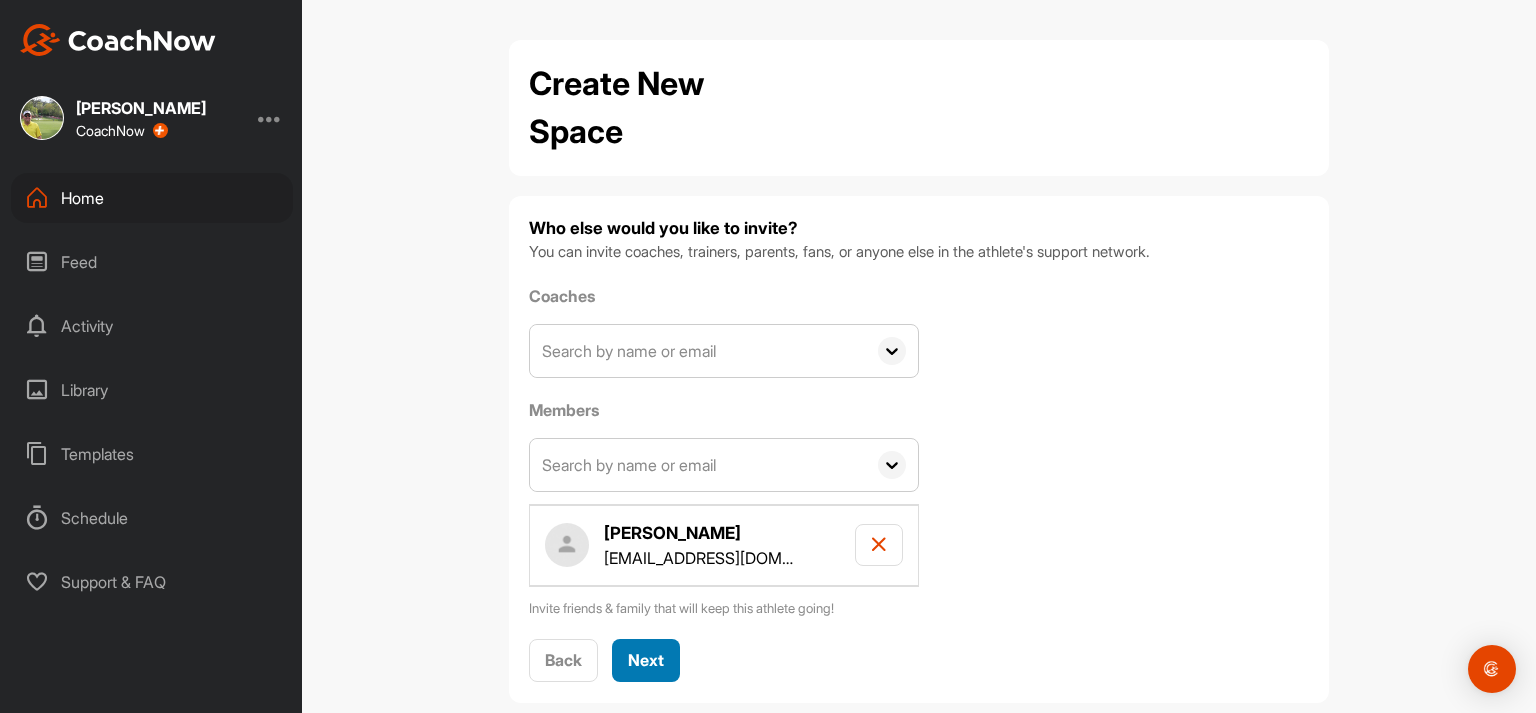 click on "Next" at bounding box center (646, 660) 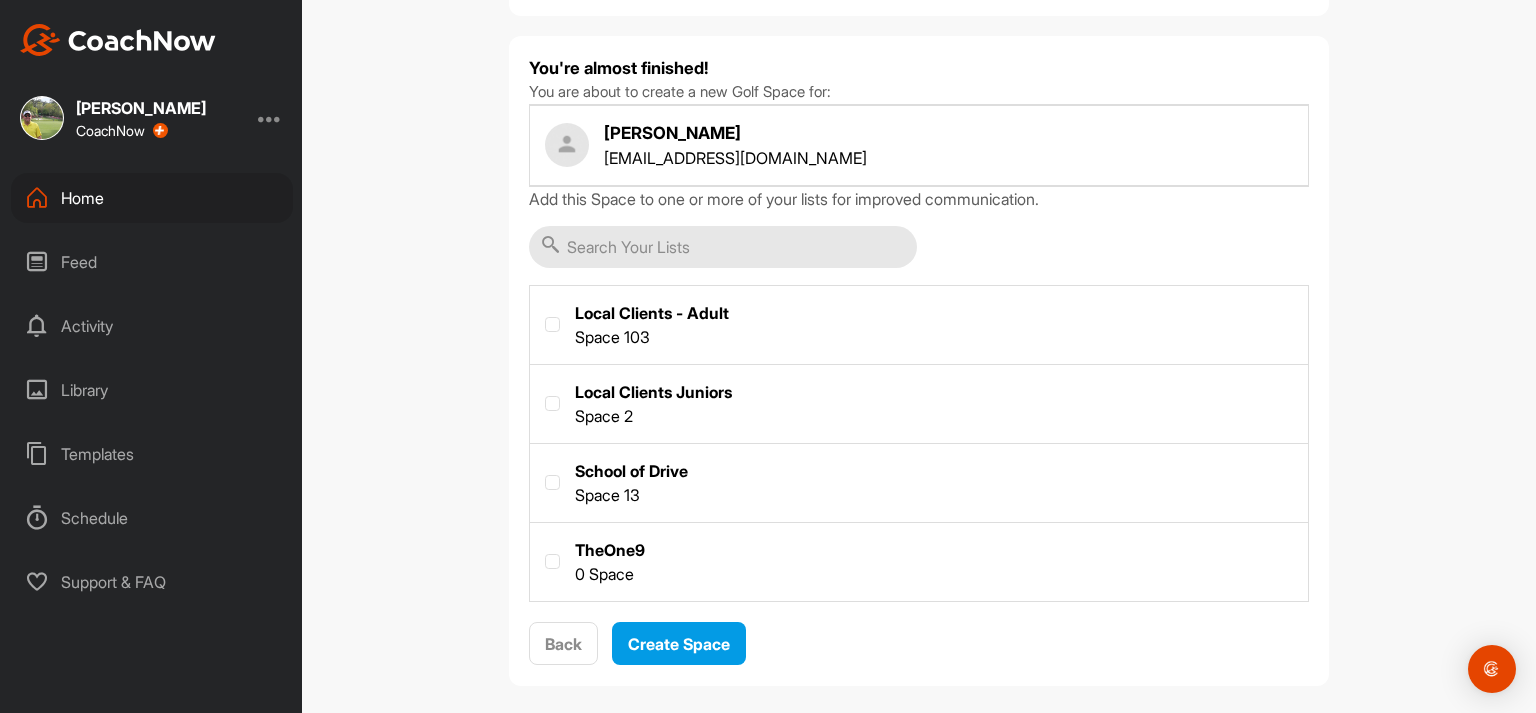 scroll, scrollTop: 177, scrollLeft: 0, axis: vertical 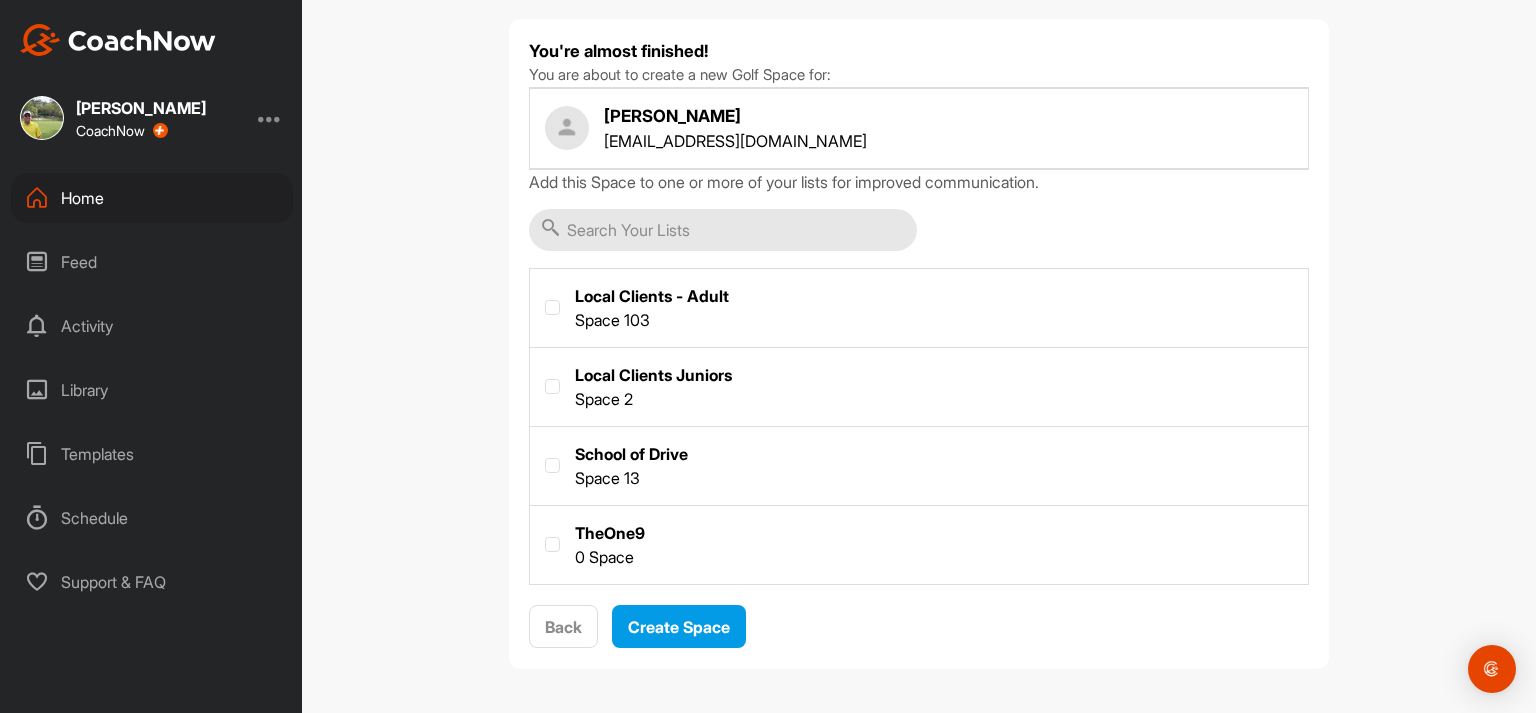 click at bounding box center [919, 543] 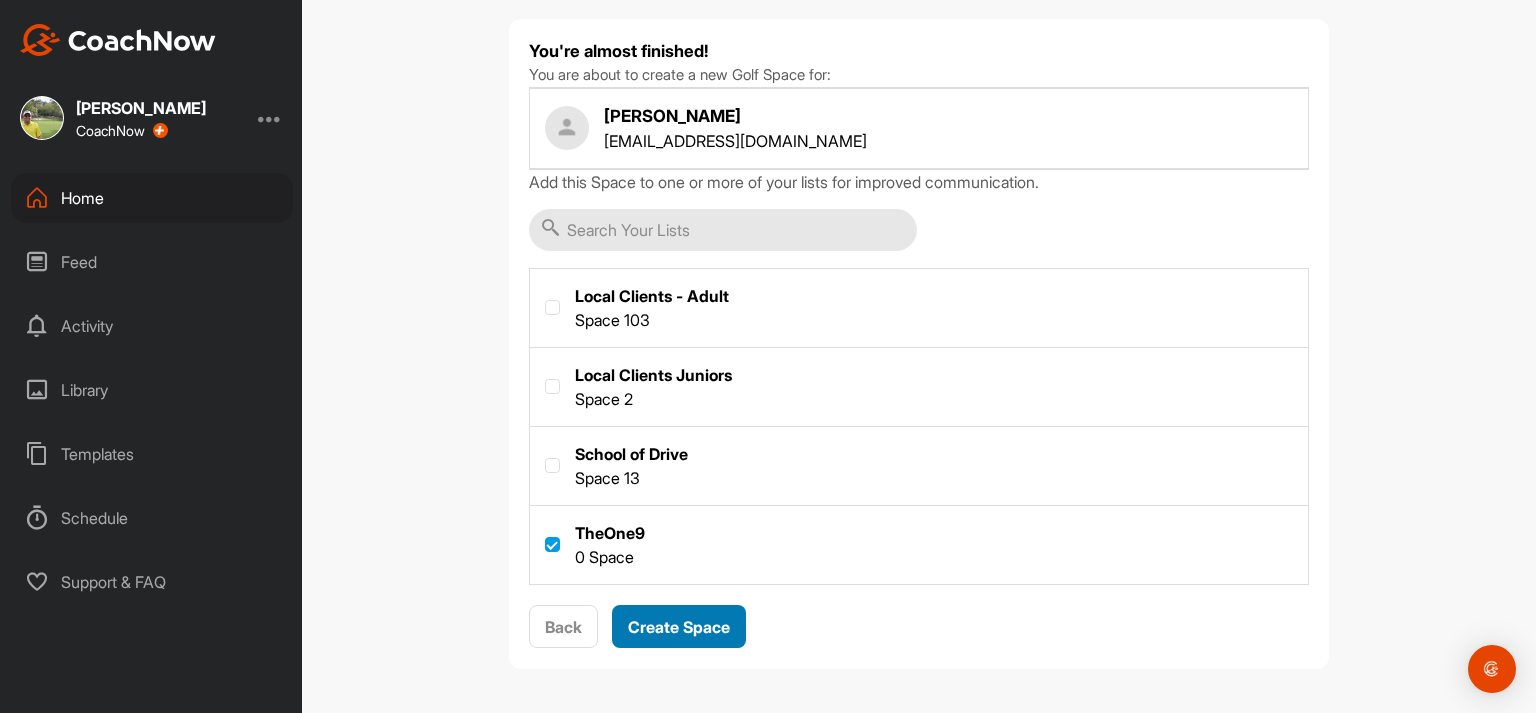 click on "Create Space" at bounding box center (679, 627) 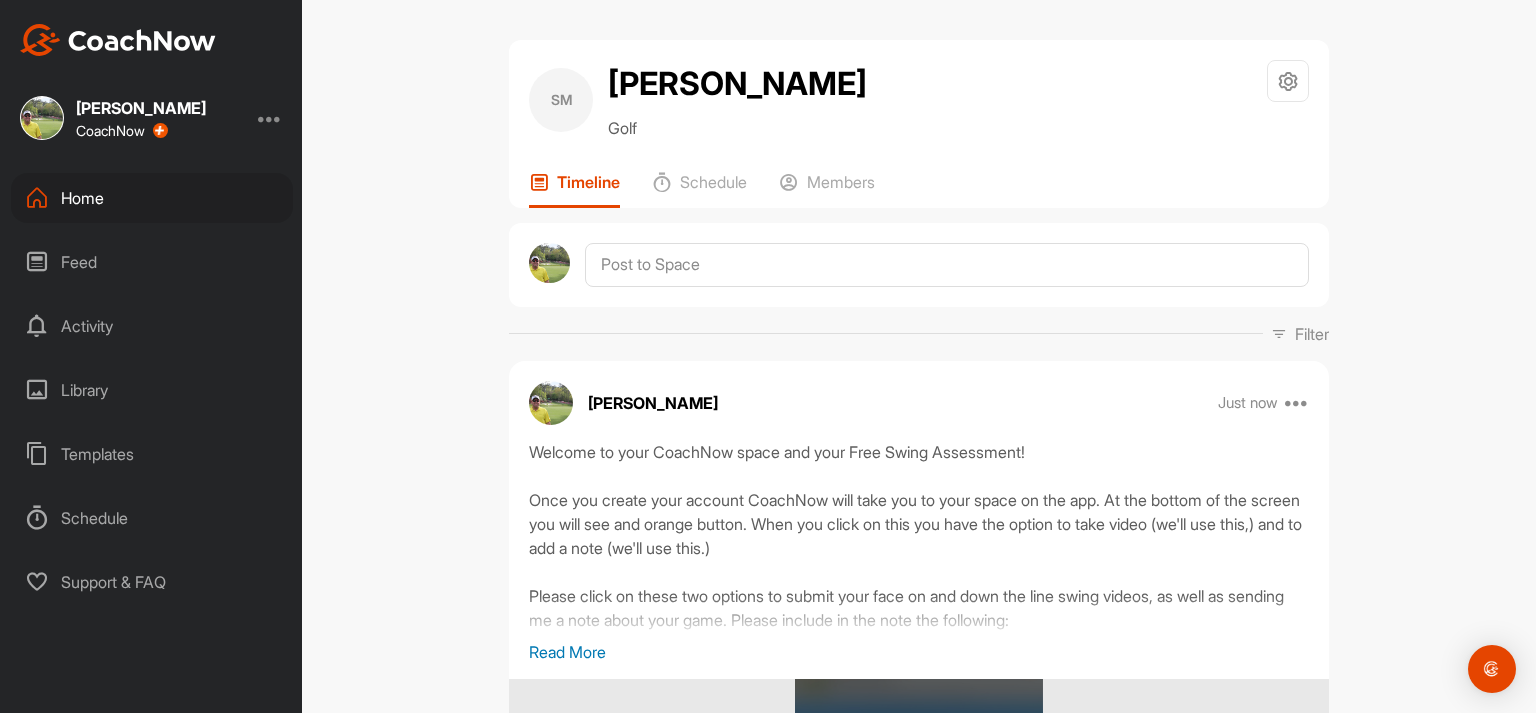 click on "Home" at bounding box center [152, 198] 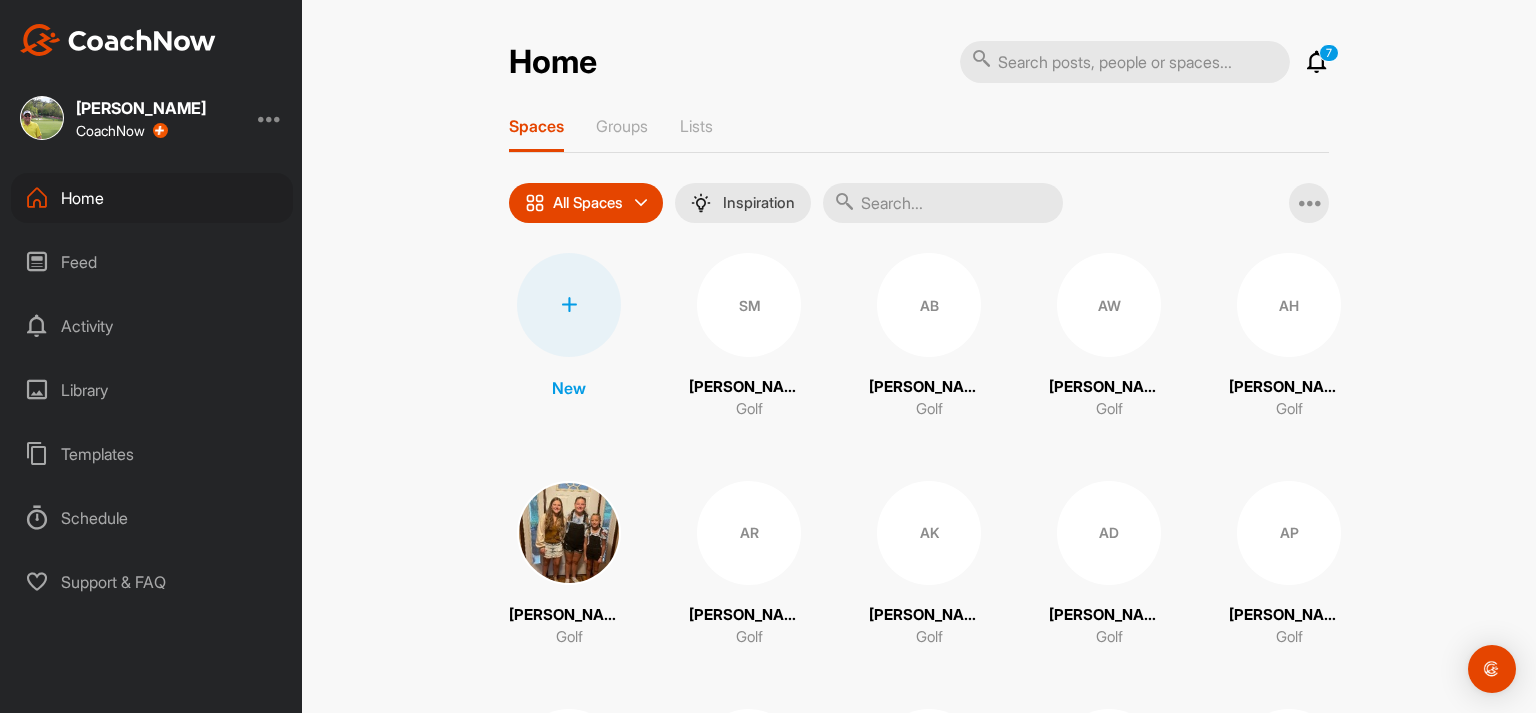 click at bounding box center (569, 305) 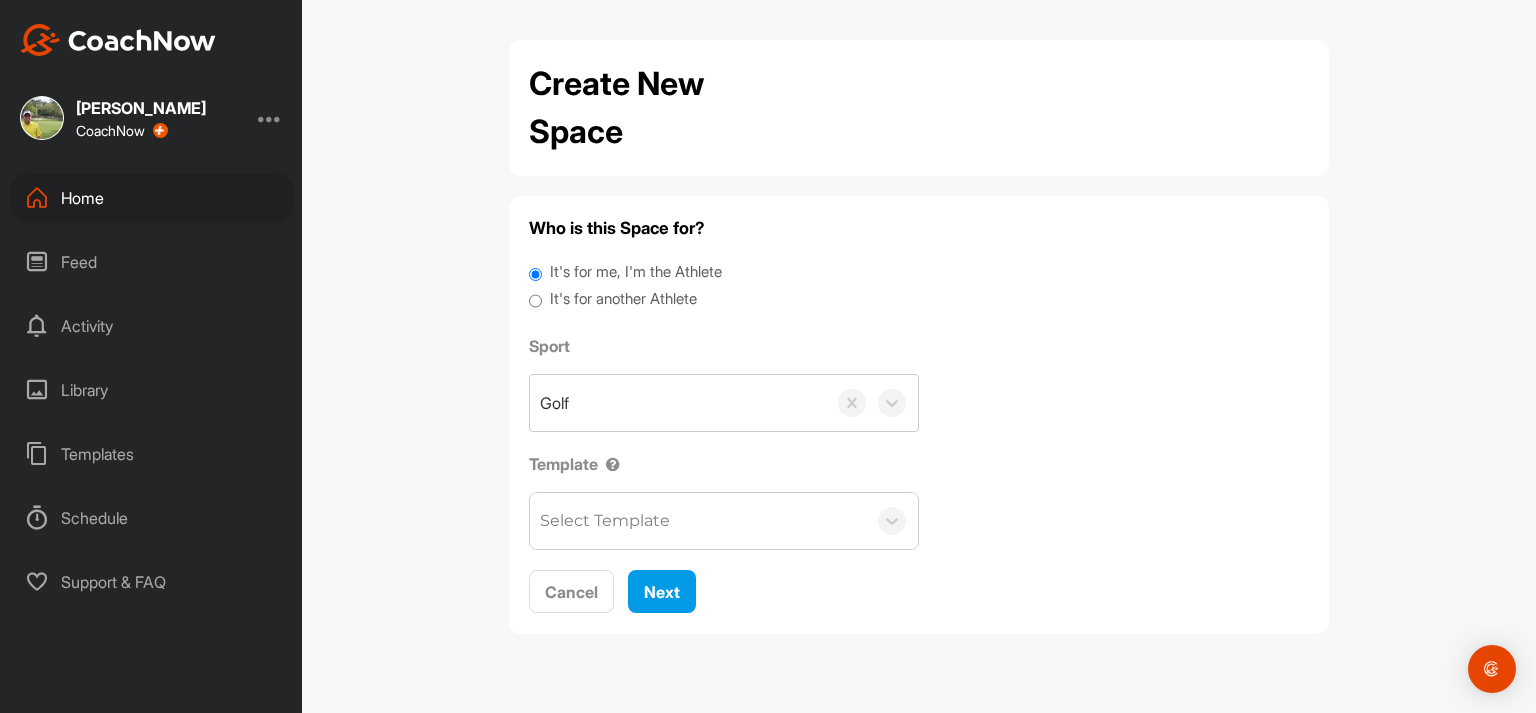 click on "It's for another Athlete" at bounding box center [535, 301] 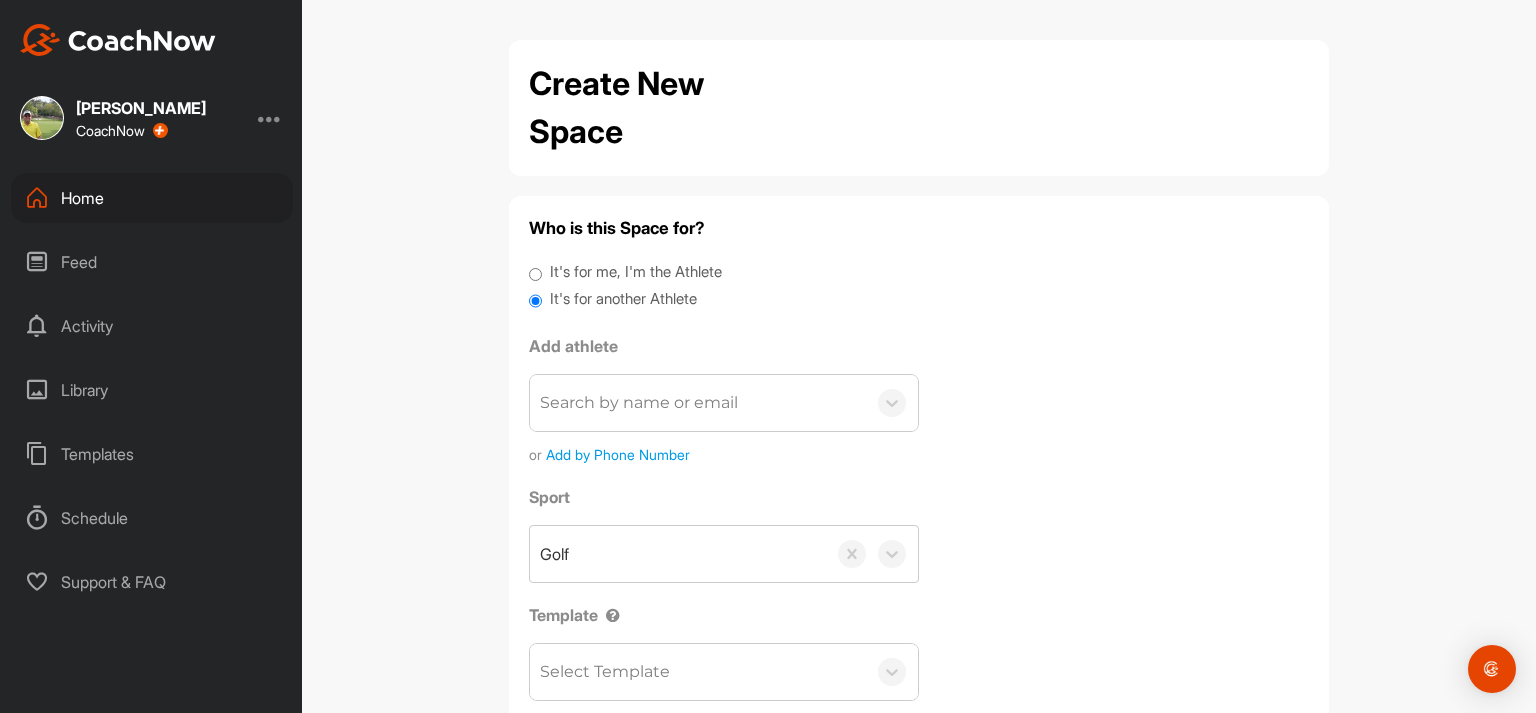 click on "Search by name or email" at bounding box center (639, 403) 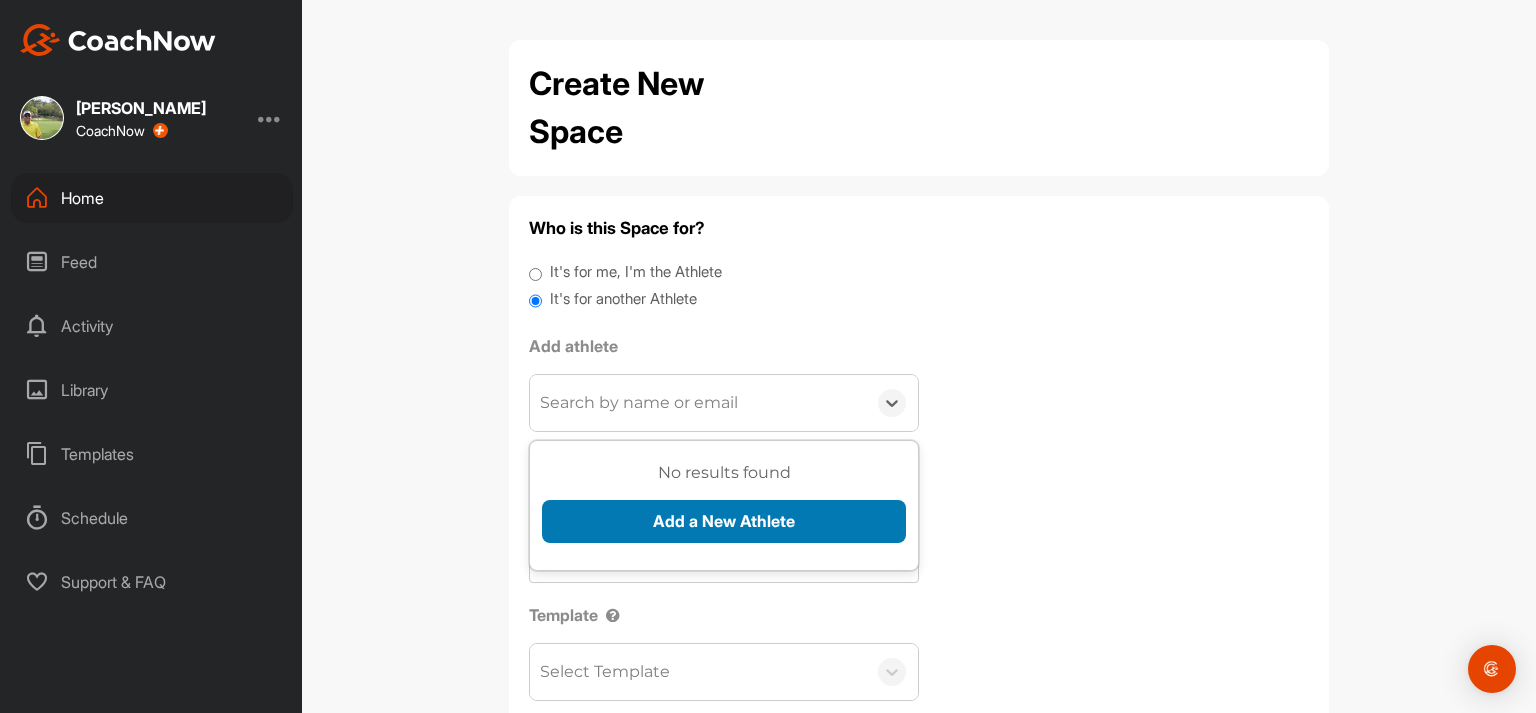 click on "Add a New Athlete" at bounding box center [724, 521] 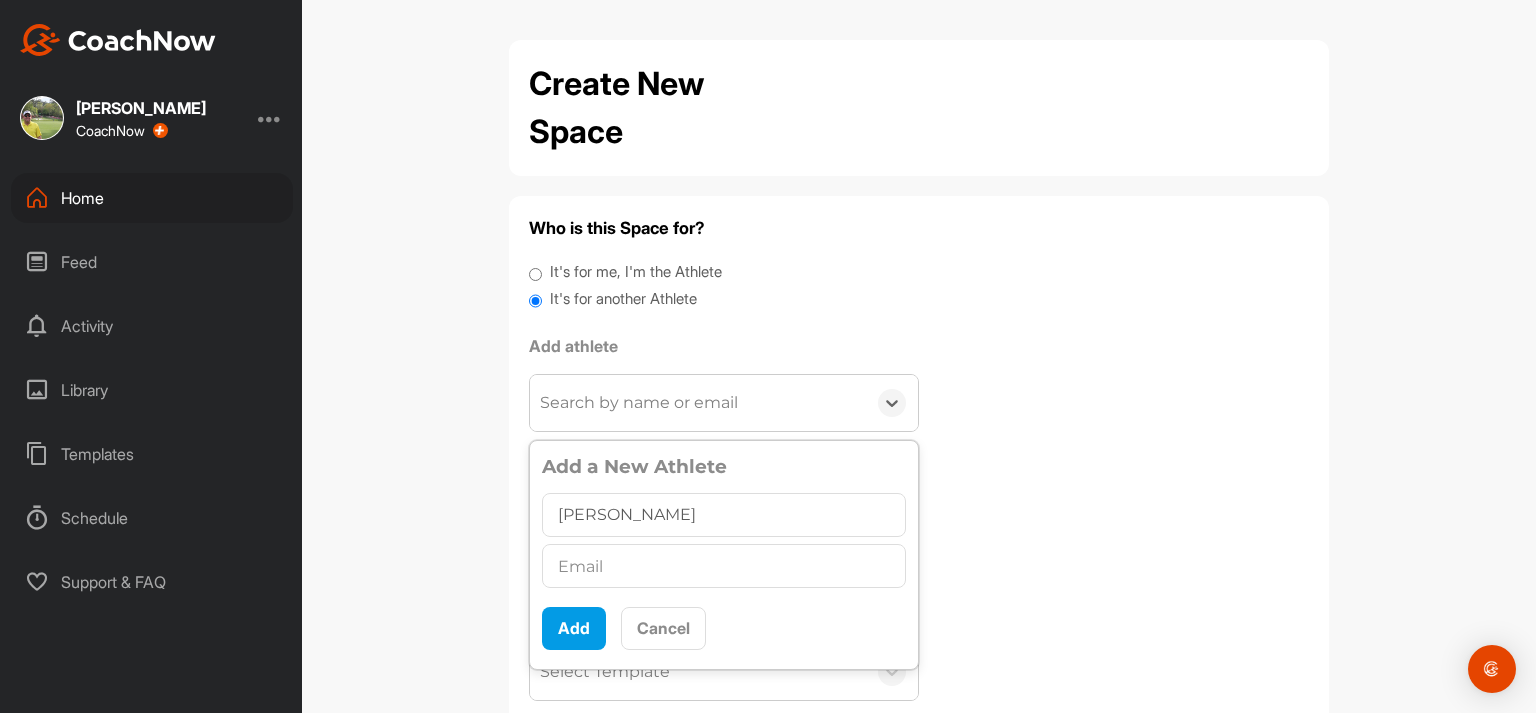 type on "[PERSON_NAME]" 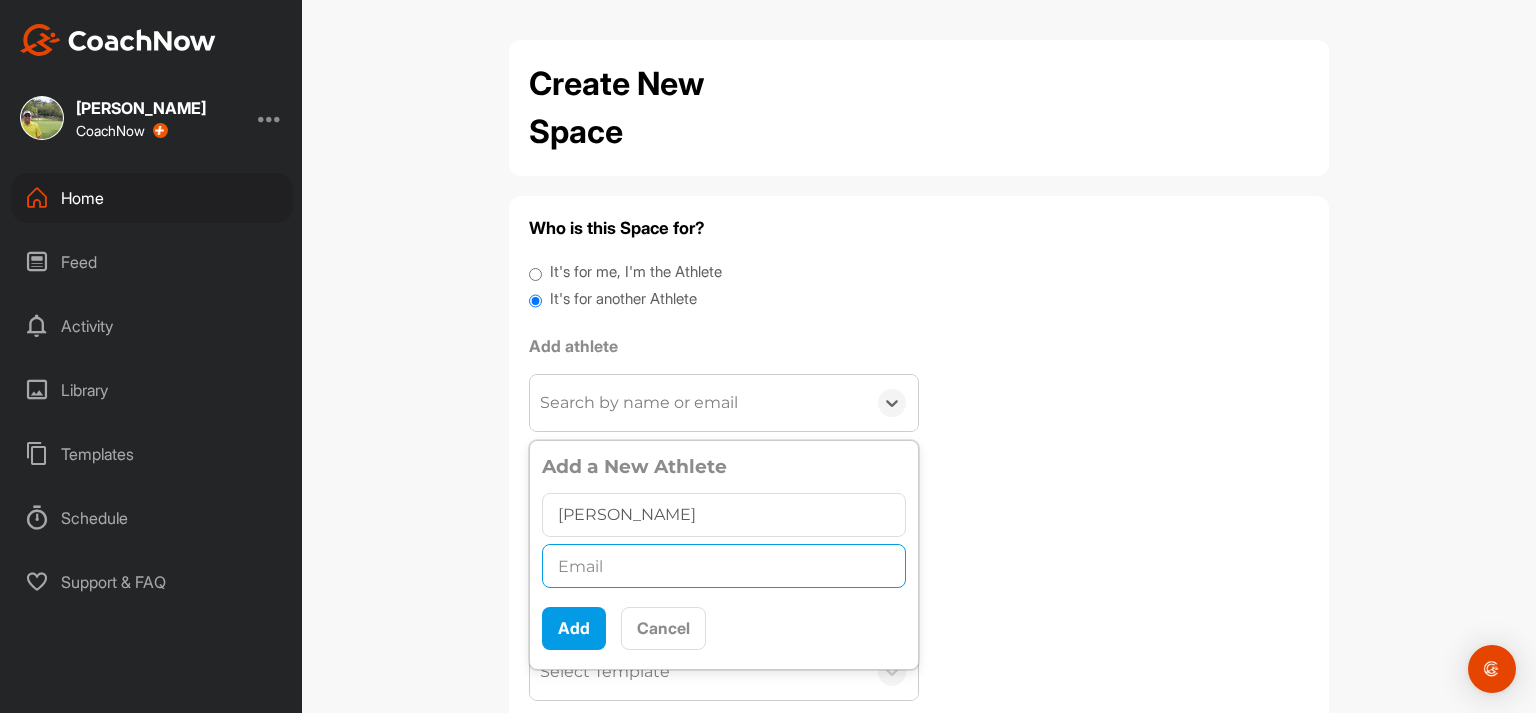 paste on "[EMAIL_ADDRESS][DOMAIN_NAME]" 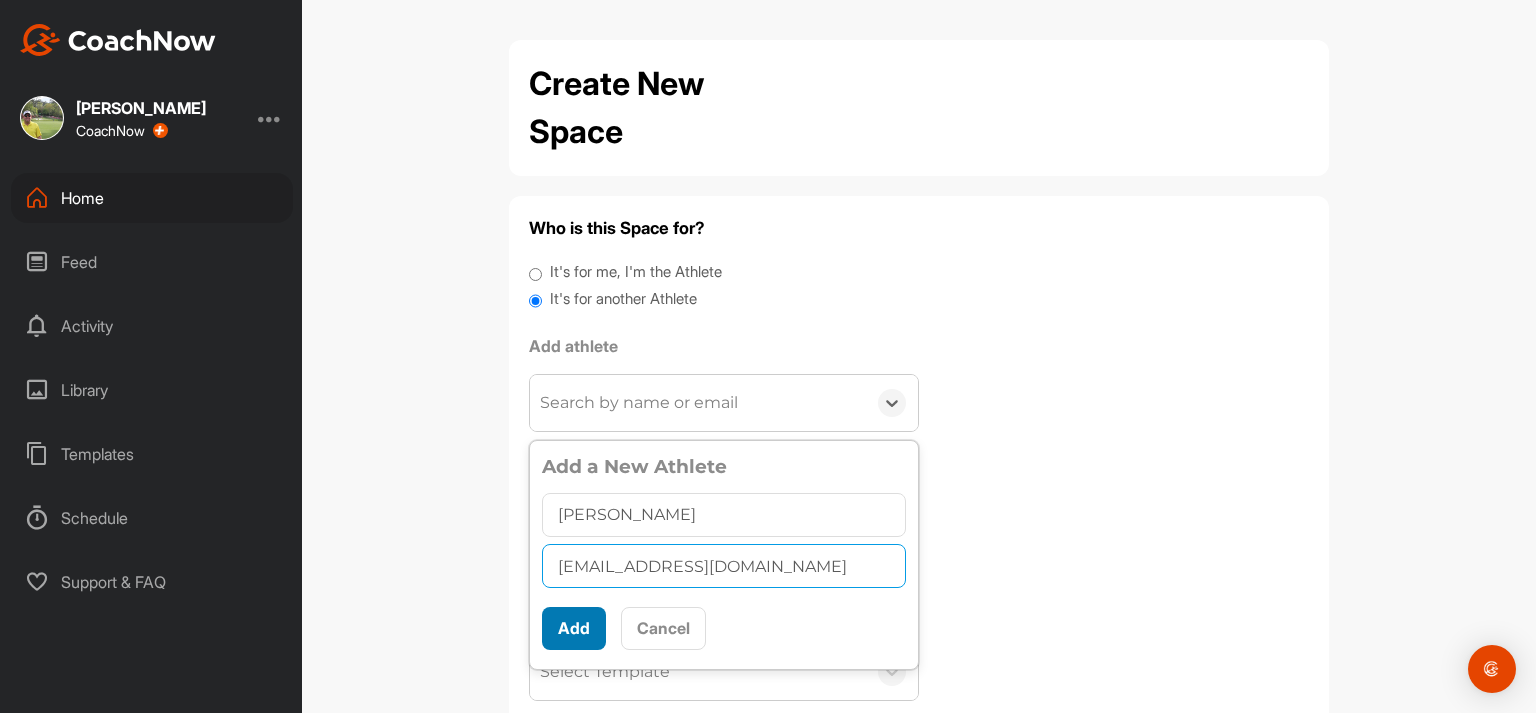 type on "[EMAIL_ADDRESS][DOMAIN_NAME]" 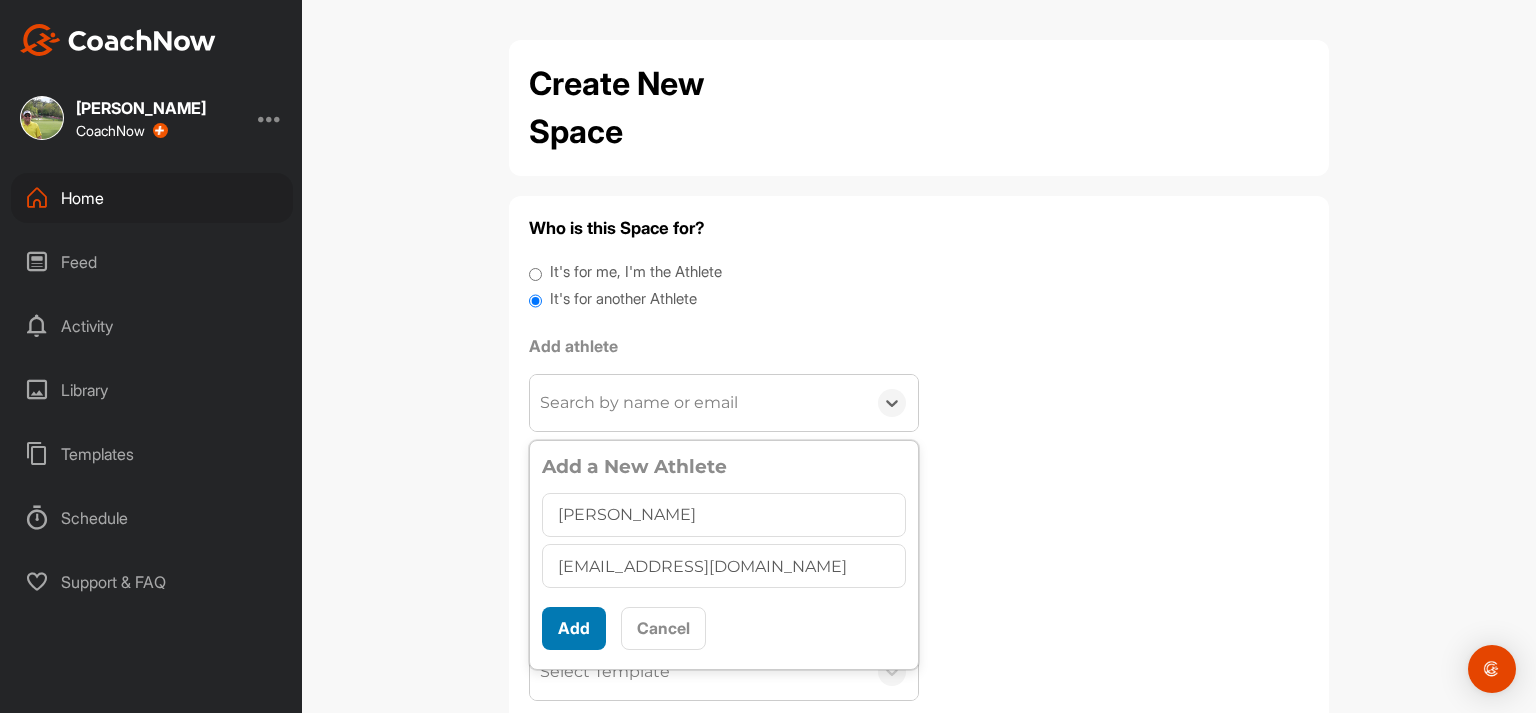 click on "Add" at bounding box center [574, 628] 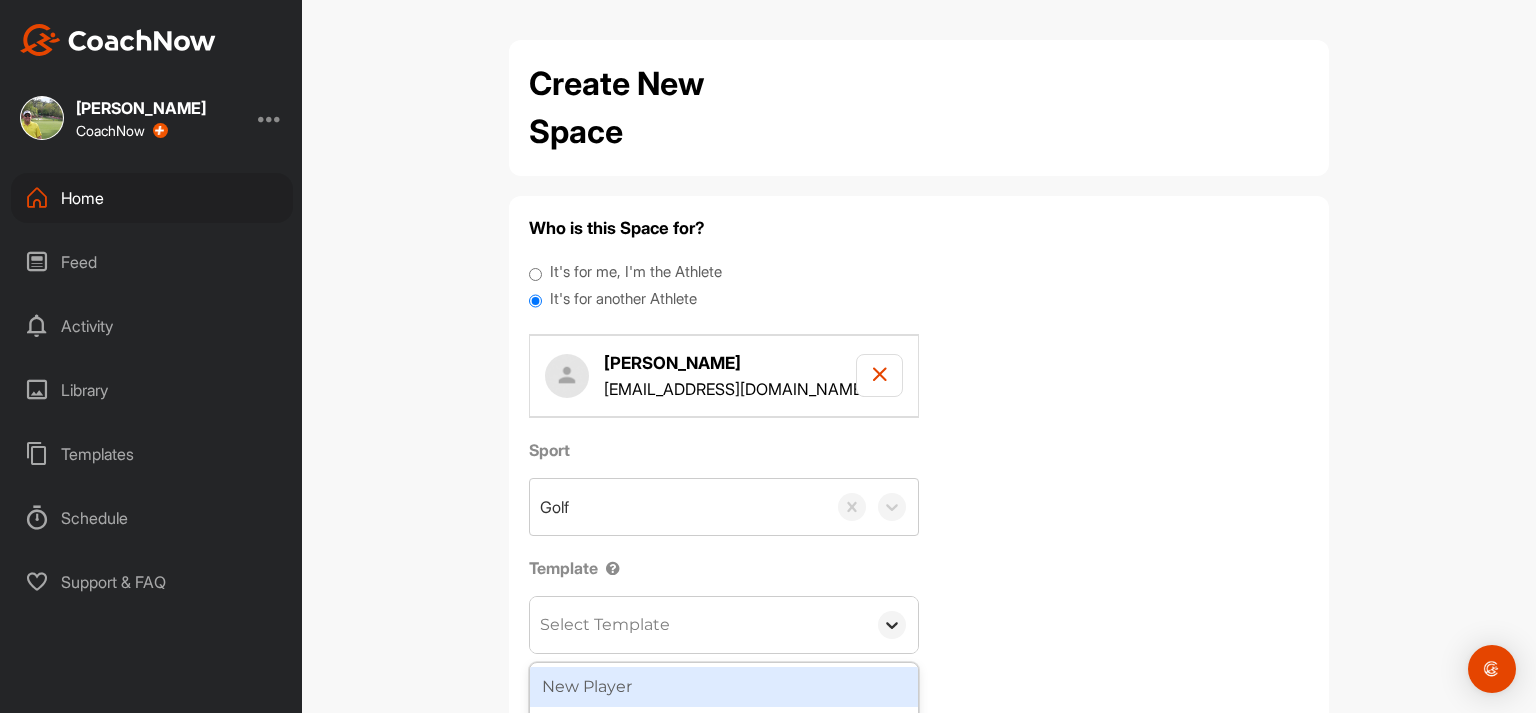 click 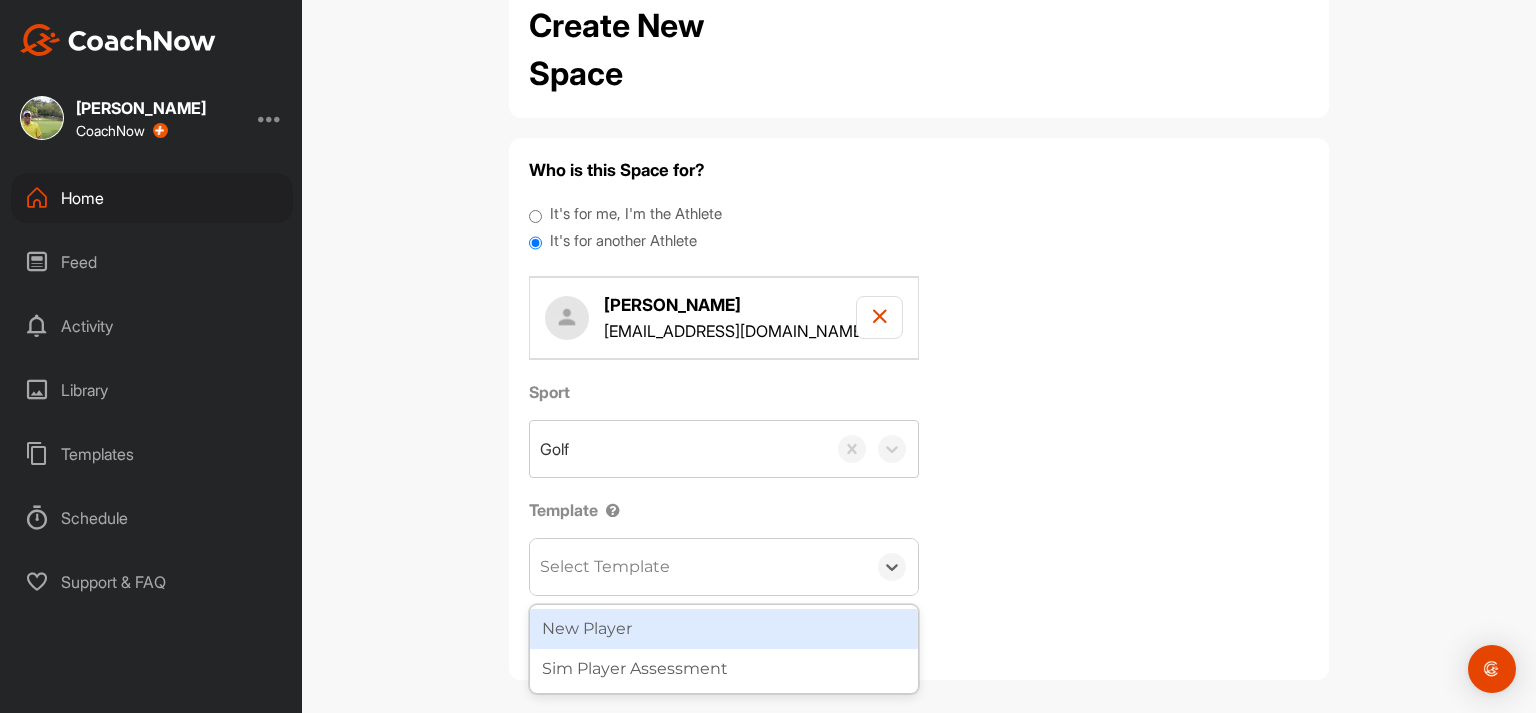 scroll, scrollTop: 69, scrollLeft: 0, axis: vertical 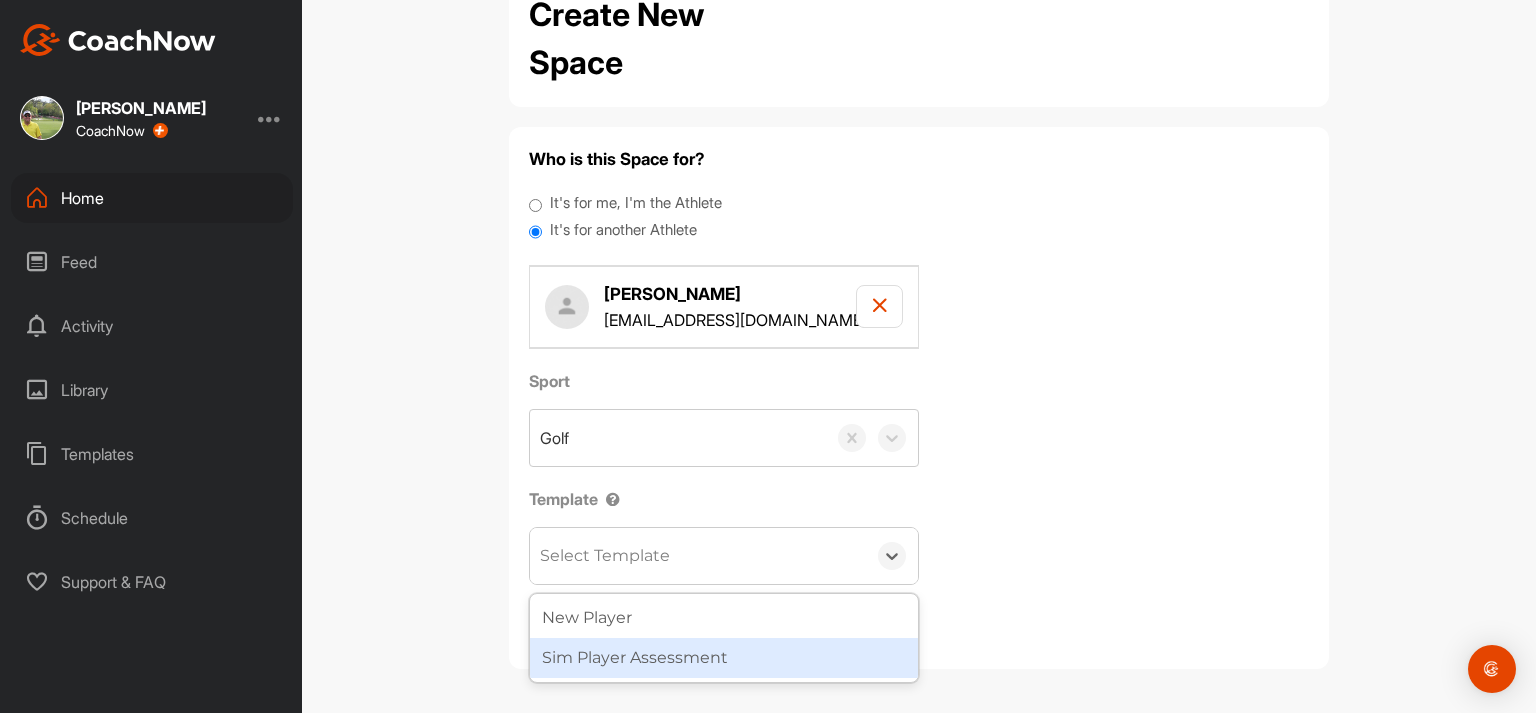 click on "Sim Player Assessment" at bounding box center [724, 658] 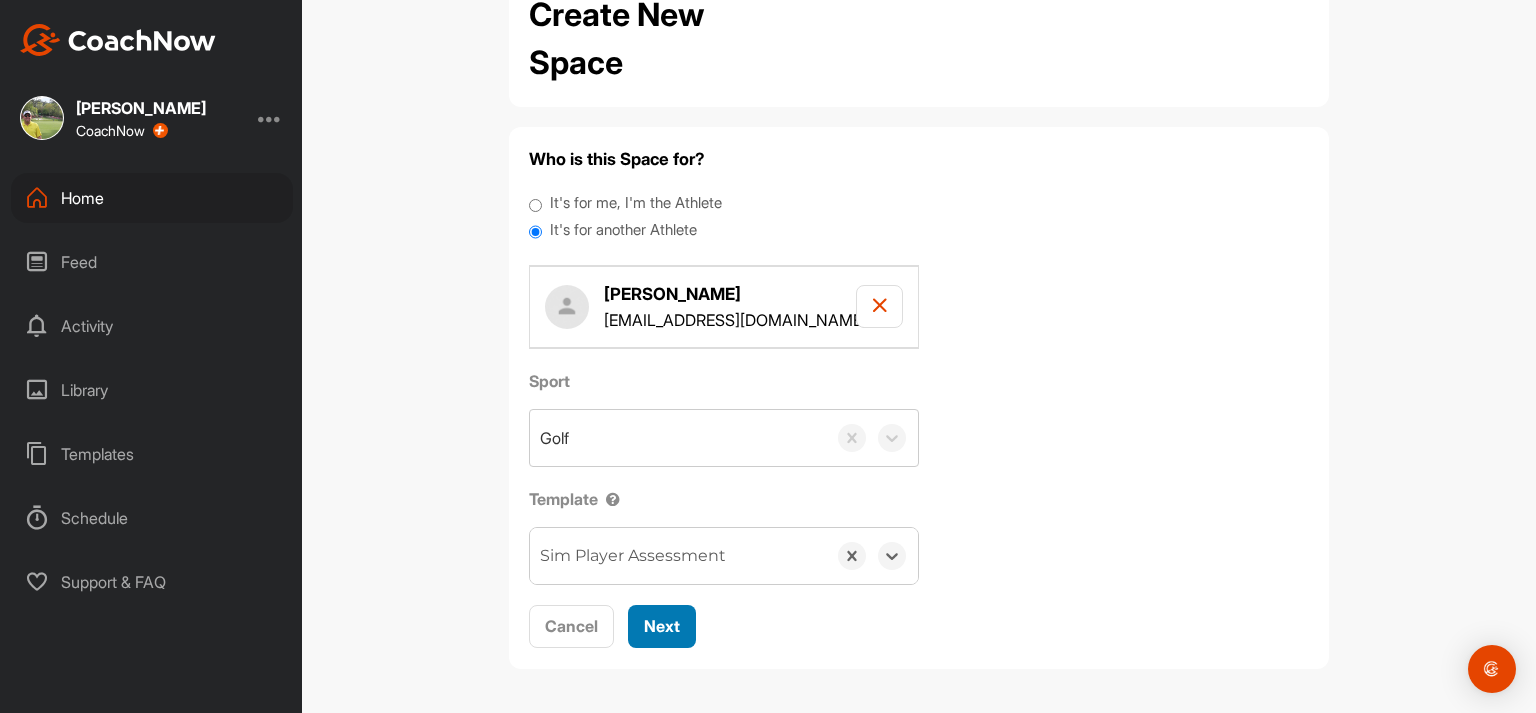 click on "Next" at bounding box center [662, 626] 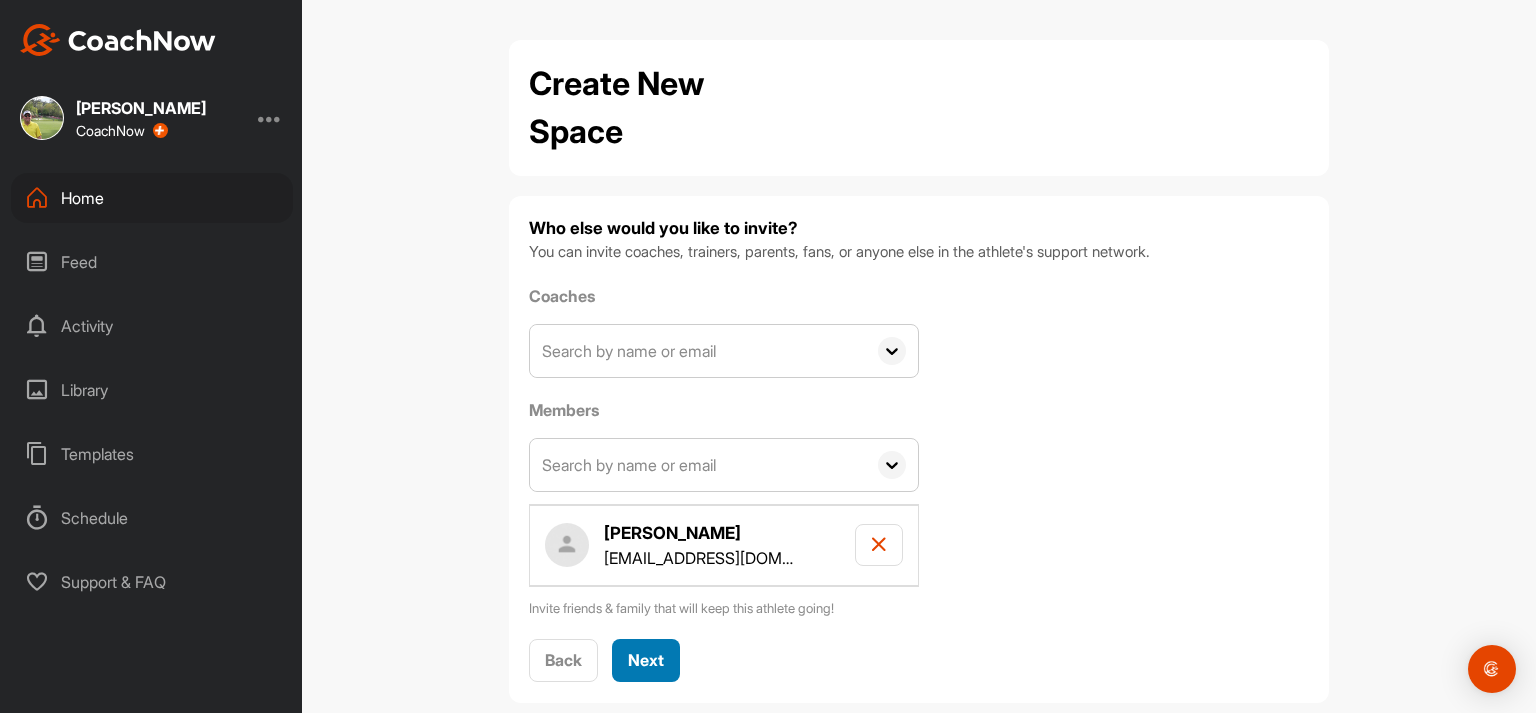 click on "Next" at bounding box center [646, 660] 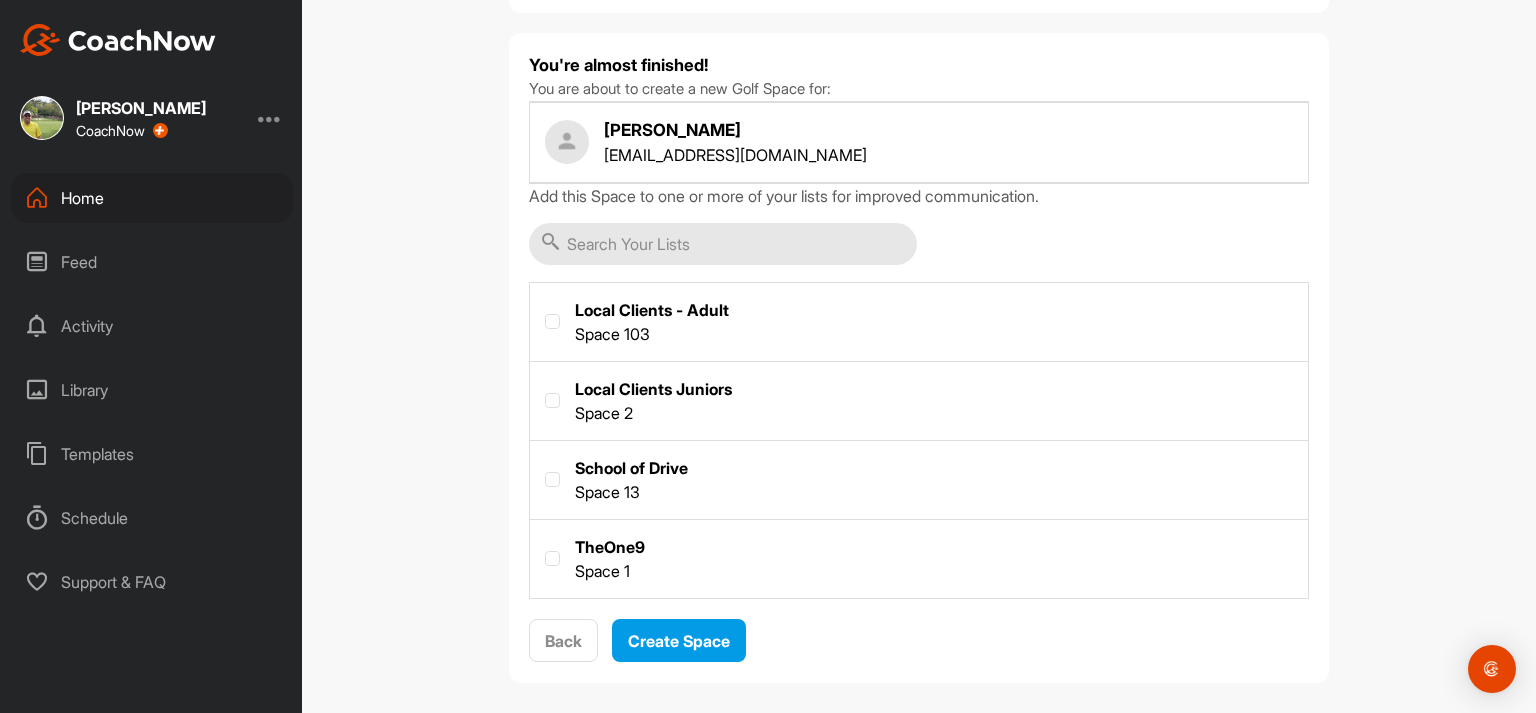 scroll, scrollTop: 177, scrollLeft: 0, axis: vertical 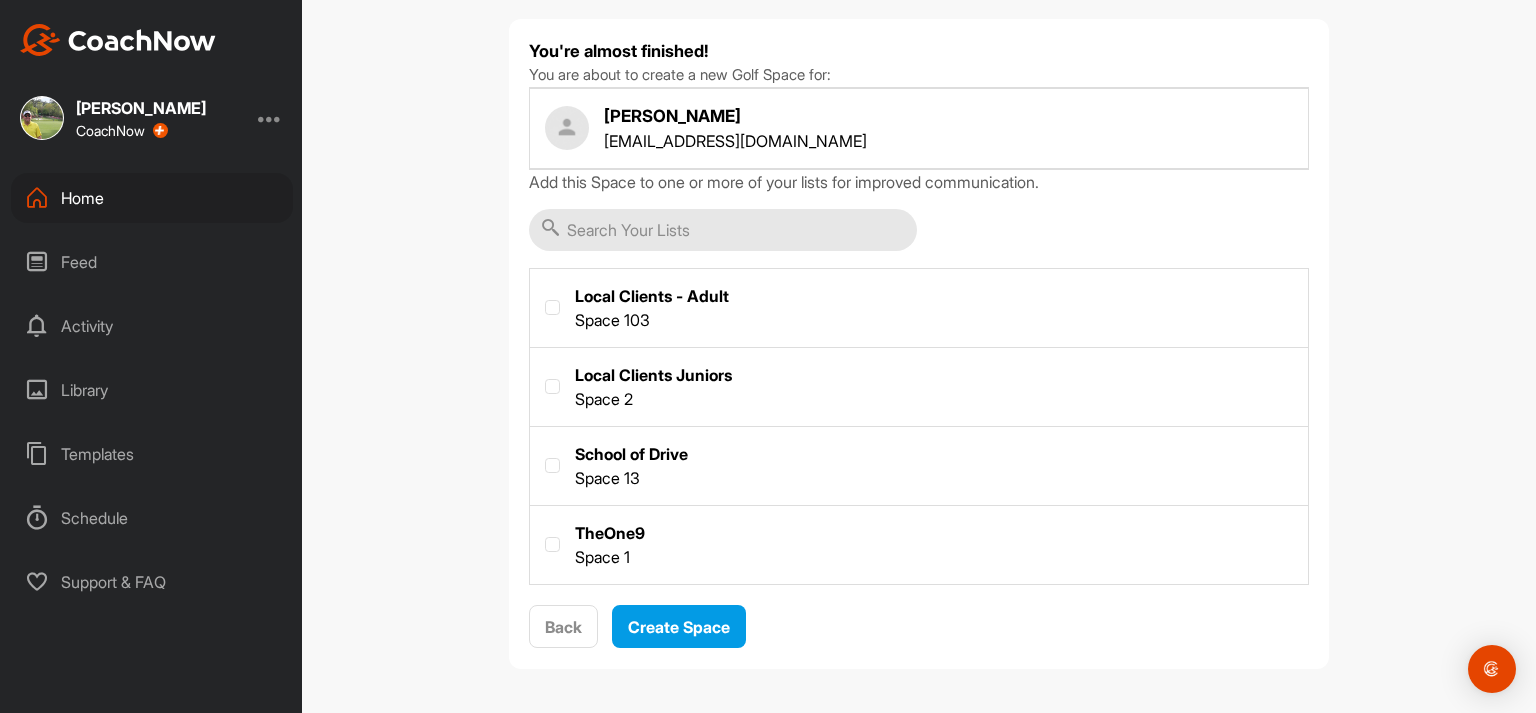 click at bounding box center [919, 543] 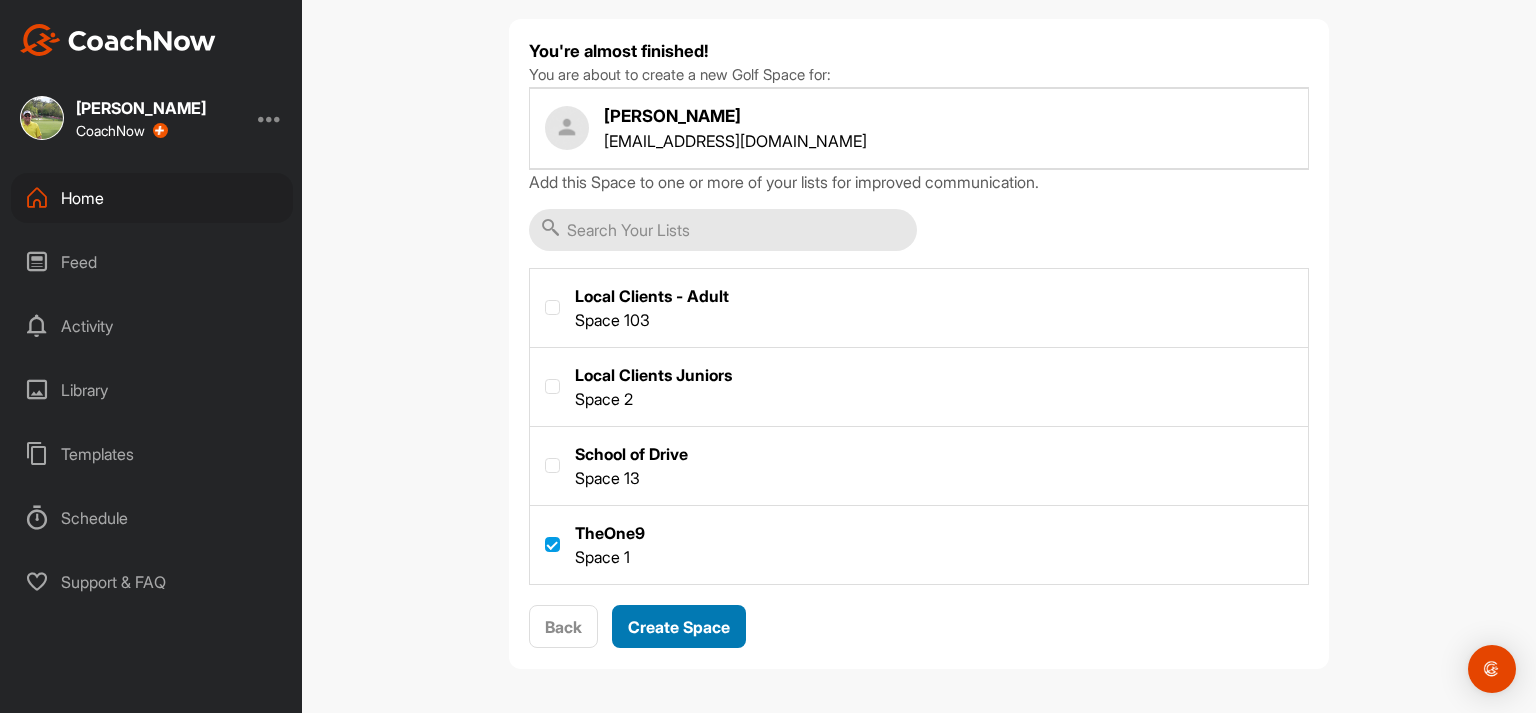click on "Create Space" at bounding box center [679, 627] 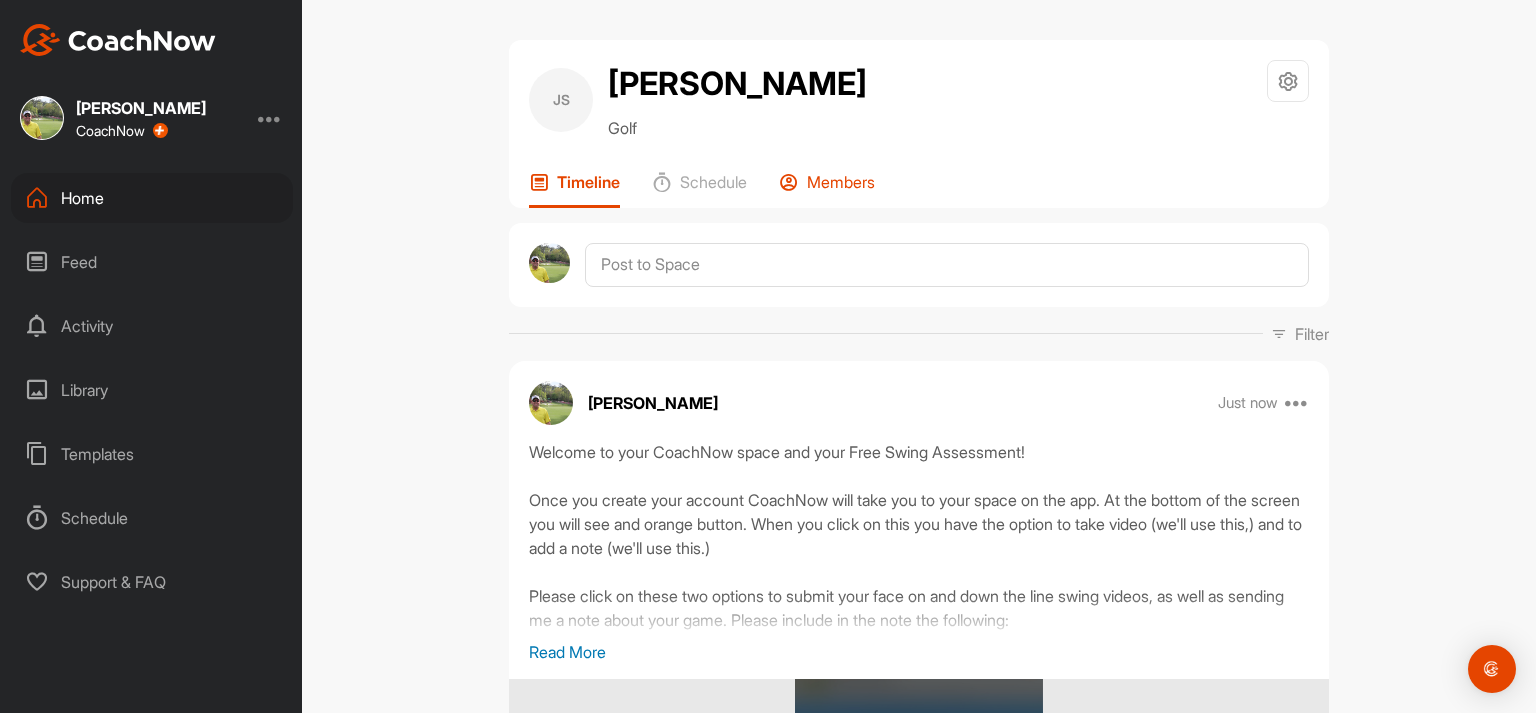 click on "Members" at bounding box center [841, 182] 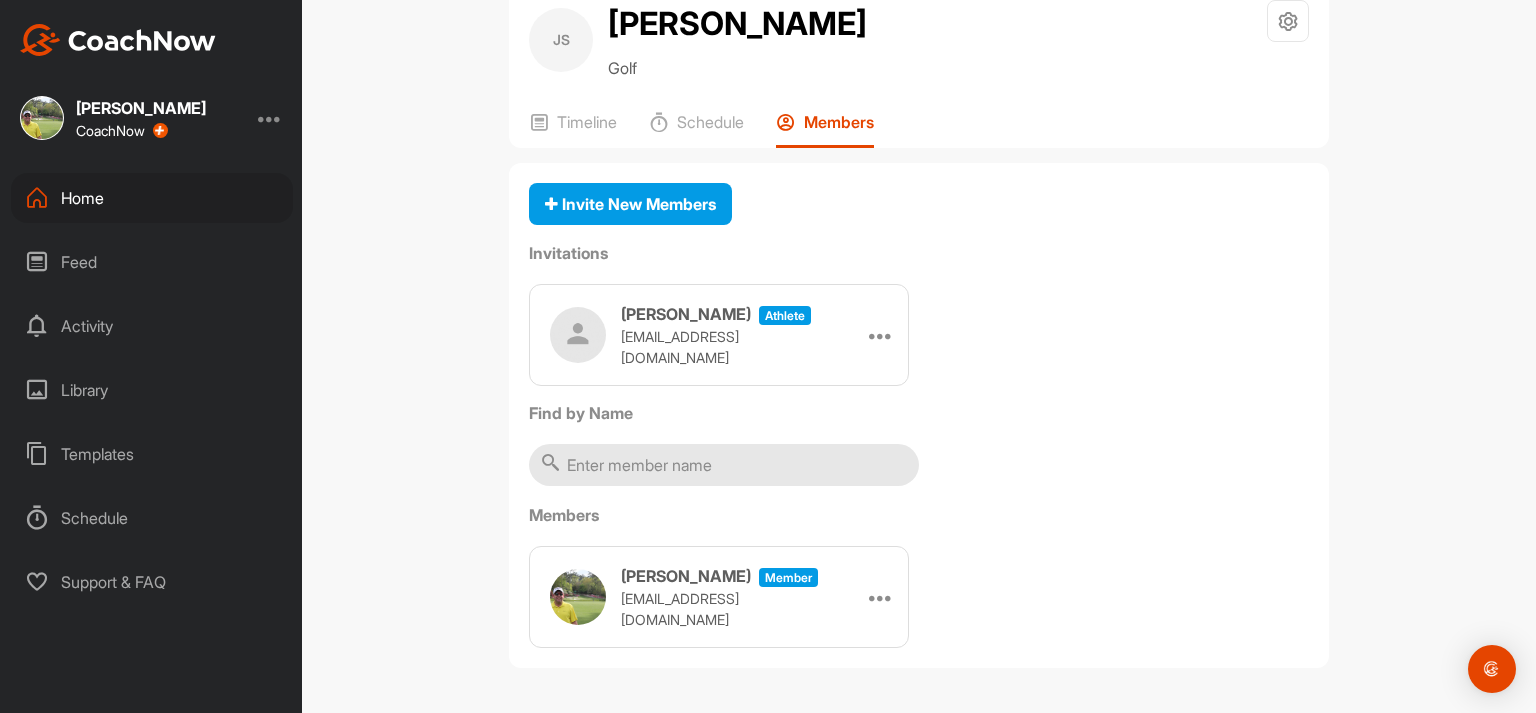 scroll, scrollTop: 0, scrollLeft: 0, axis: both 